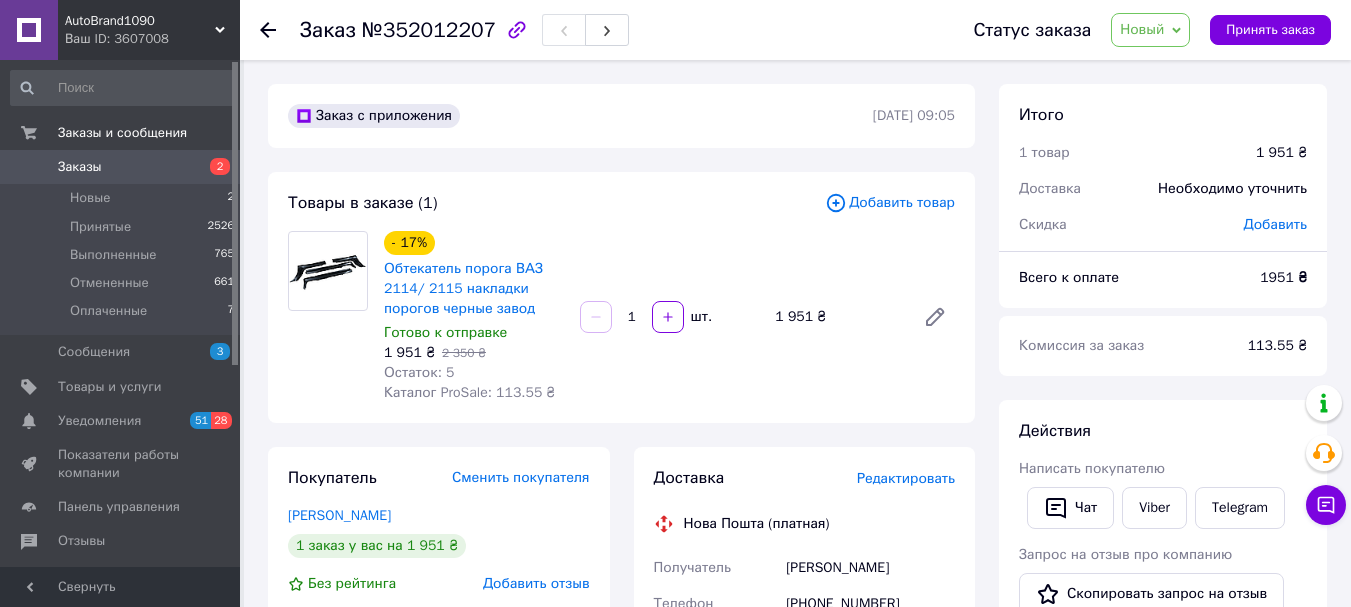 scroll, scrollTop: 0, scrollLeft: 0, axis: both 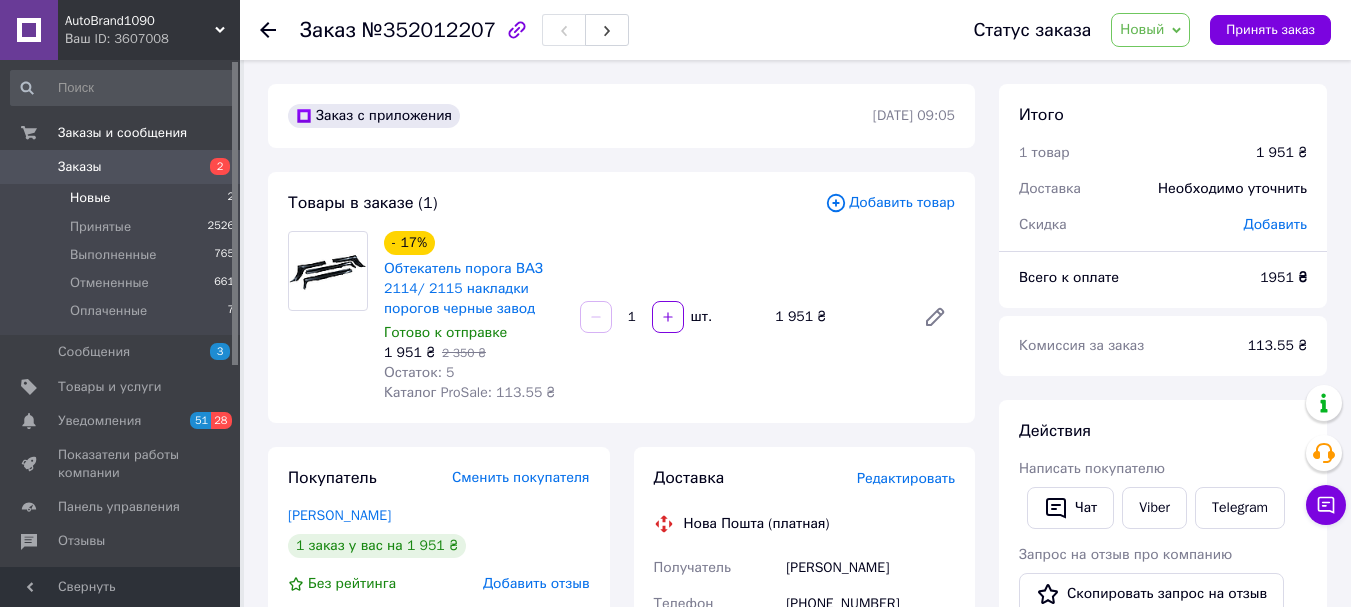 click on "Новые" at bounding box center (90, 198) 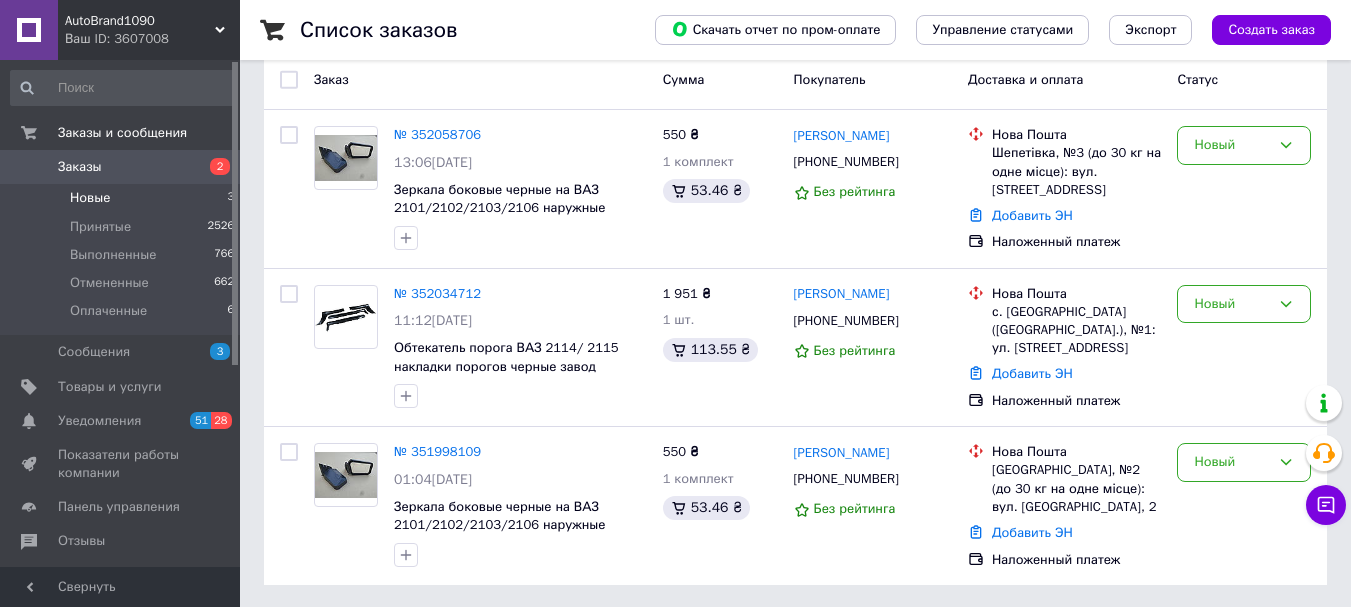 scroll, scrollTop: 179, scrollLeft: 0, axis: vertical 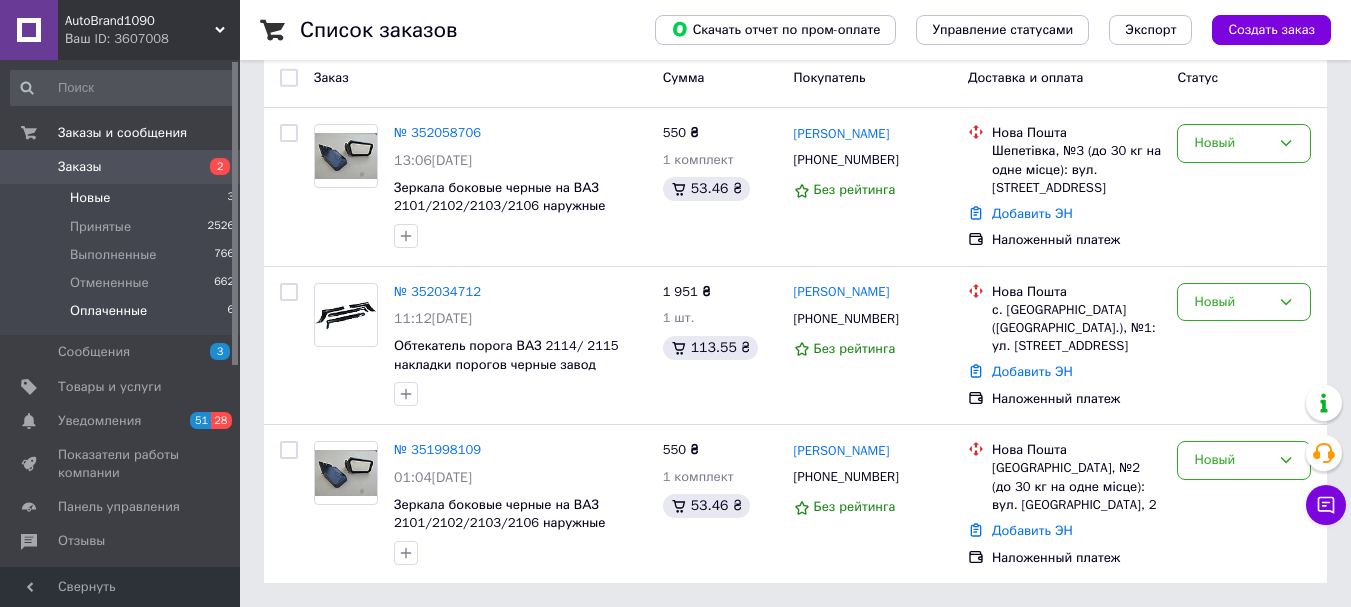 click on "Оплаченные 6" at bounding box center (123, 316) 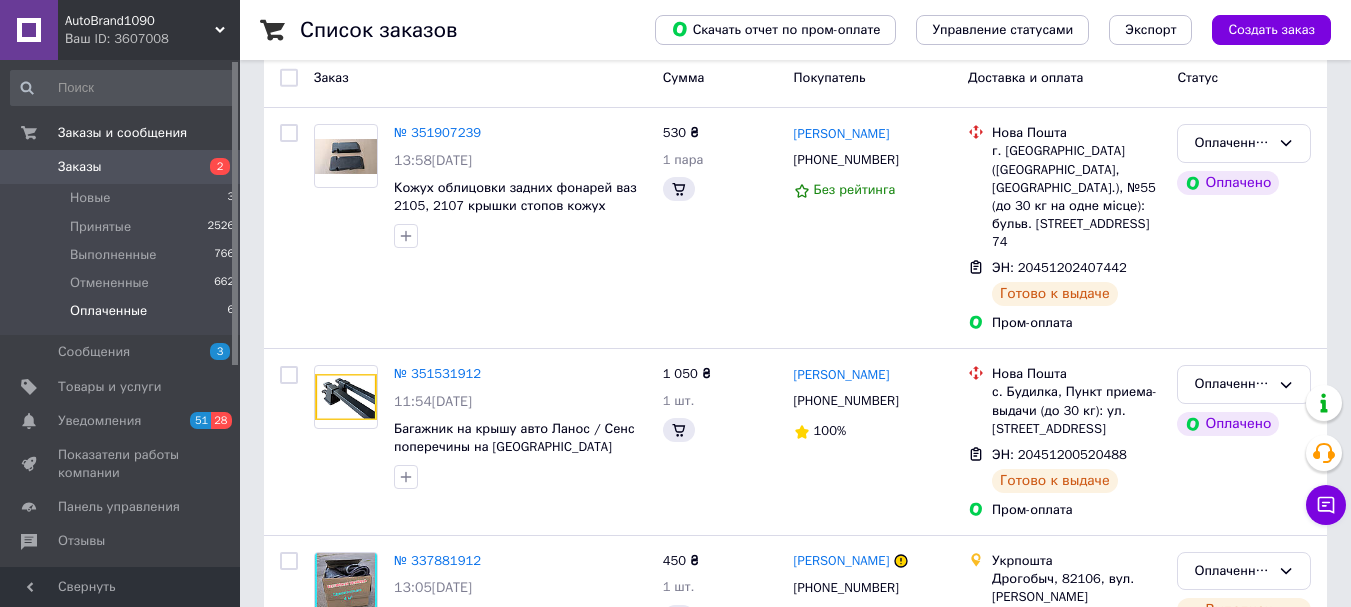 scroll, scrollTop: 0, scrollLeft: 0, axis: both 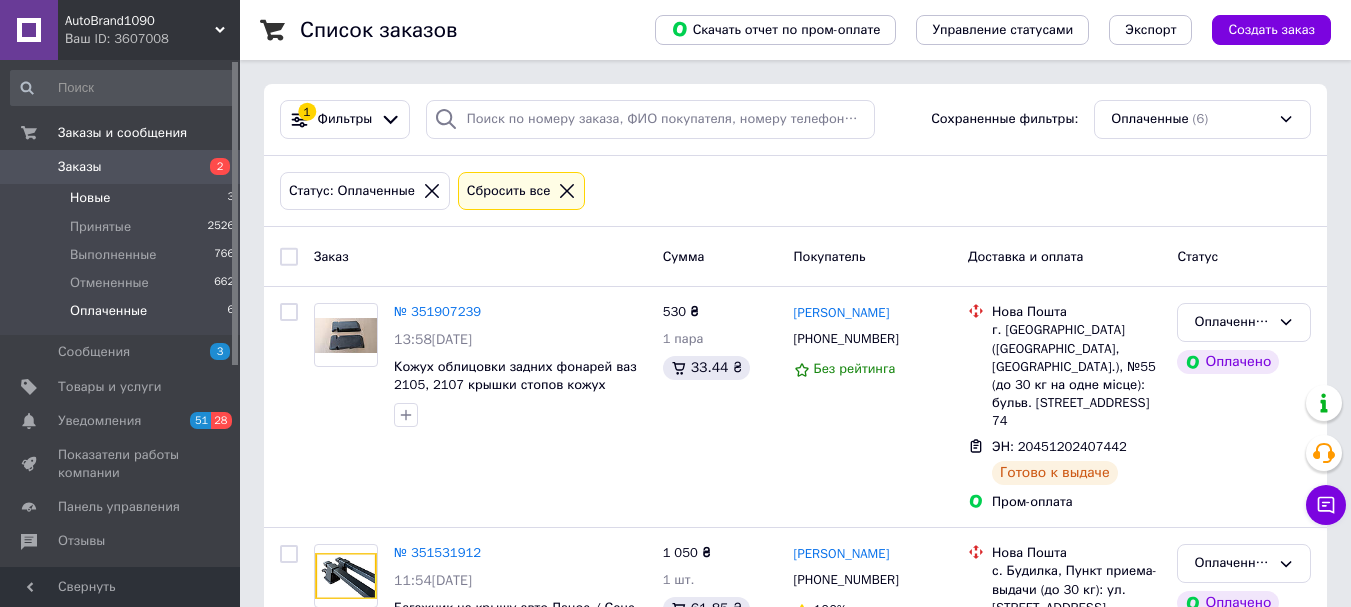 click on "Новые" at bounding box center [90, 198] 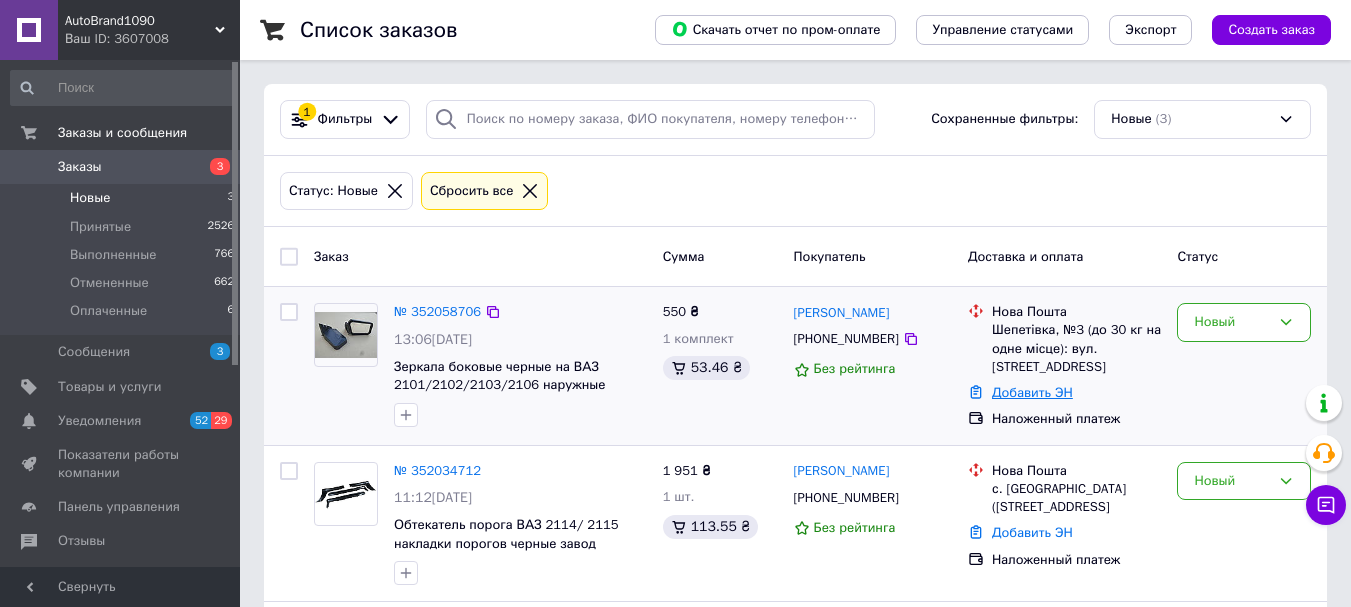 scroll, scrollTop: 179, scrollLeft: 0, axis: vertical 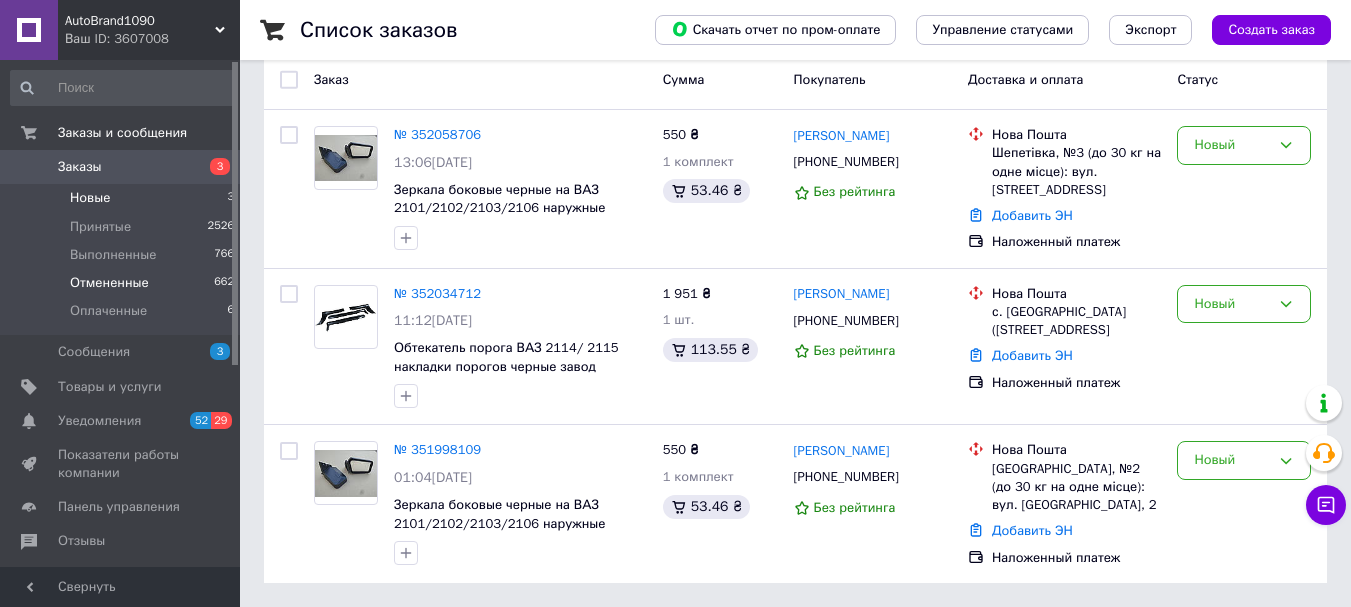 click on "Отмененные" at bounding box center (109, 283) 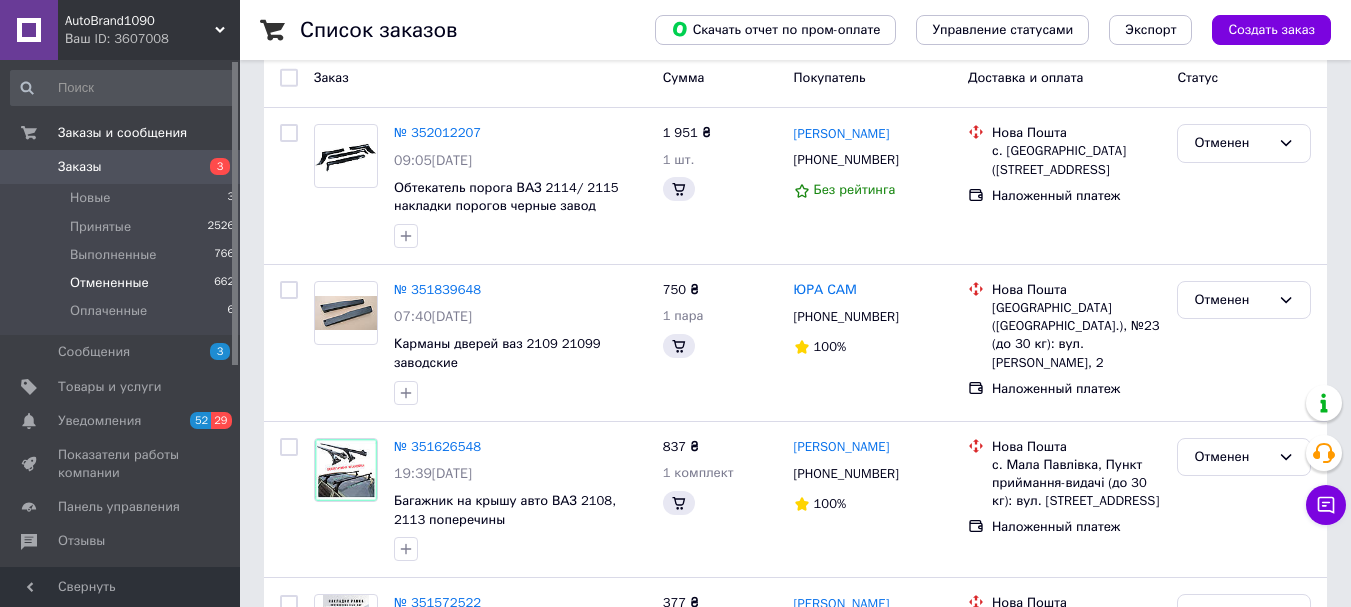 scroll, scrollTop: 0, scrollLeft: 0, axis: both 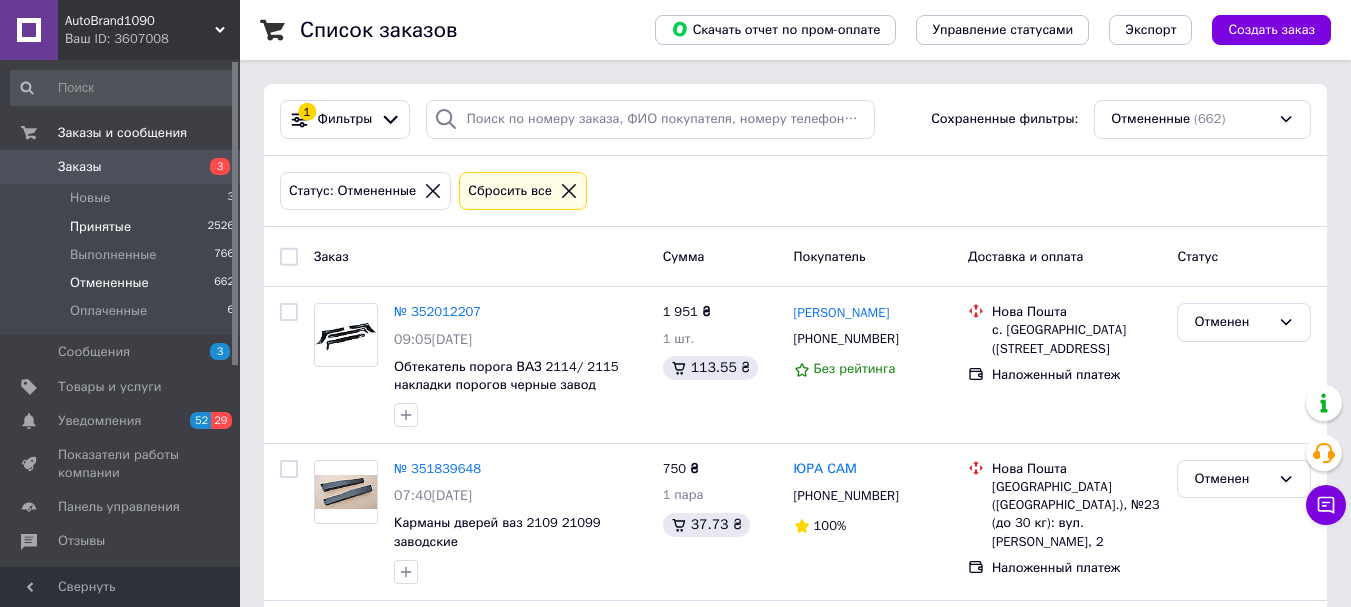 click on "Принятые" at bounding box center [100, 227] 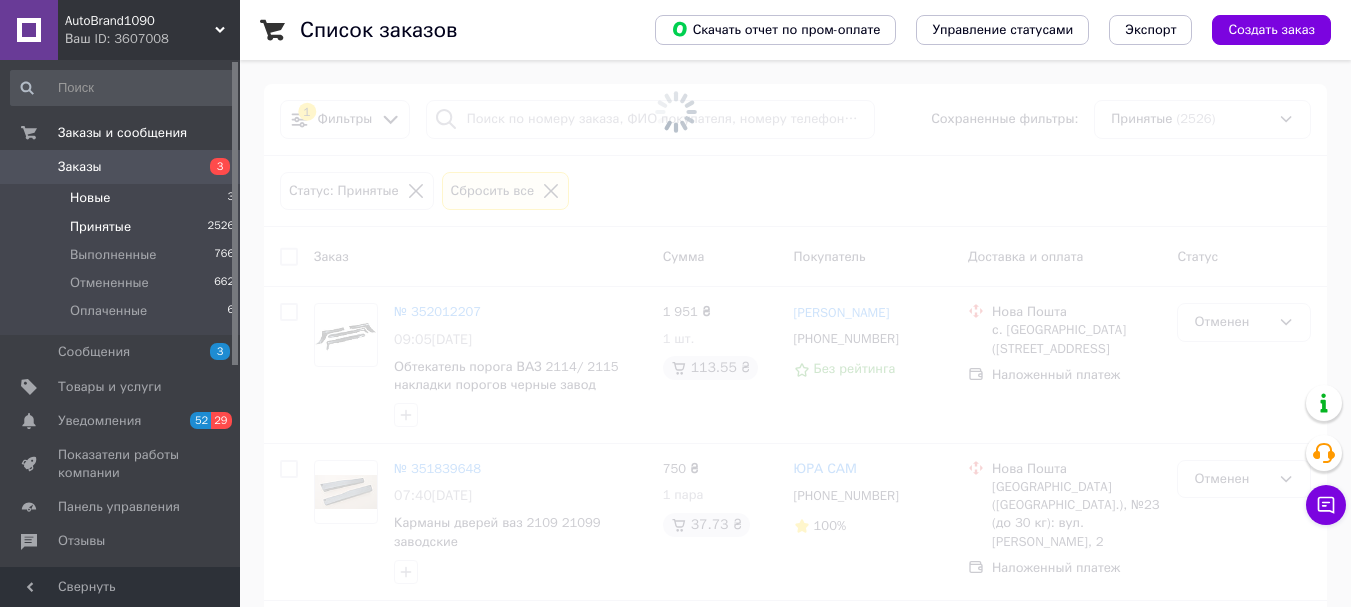 click on "Новые" at bounding box center (90, 198) 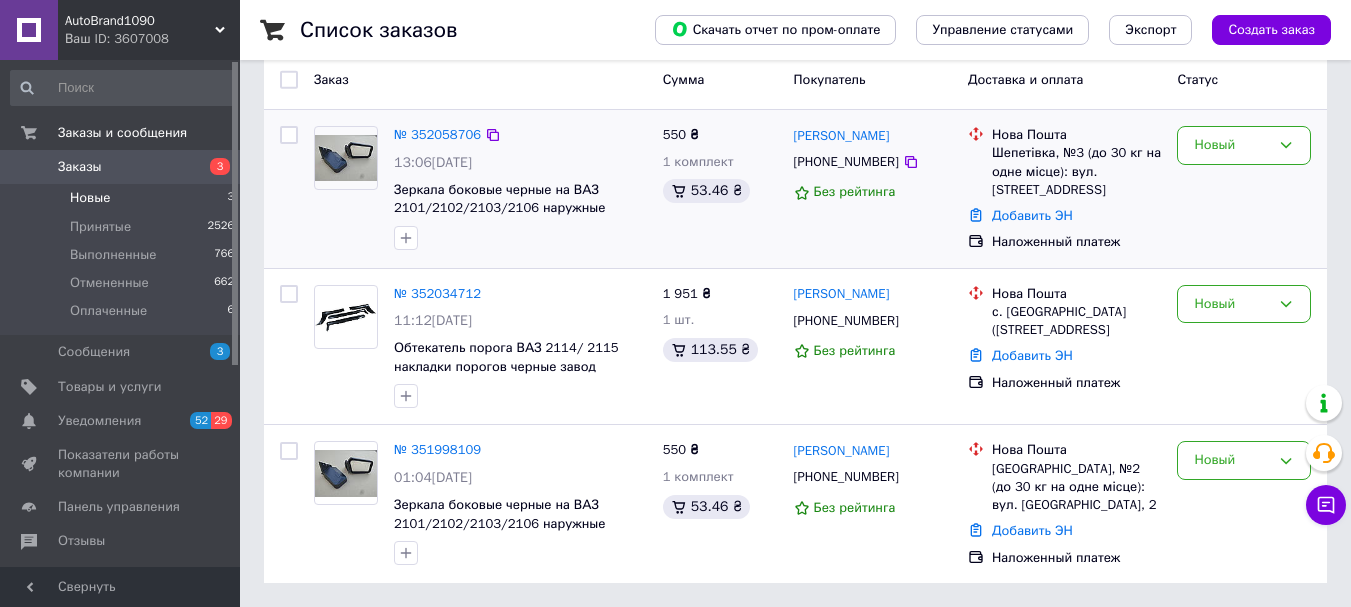 scroll, scrollTop: 179, scrollLeft: 0, axis: vertical 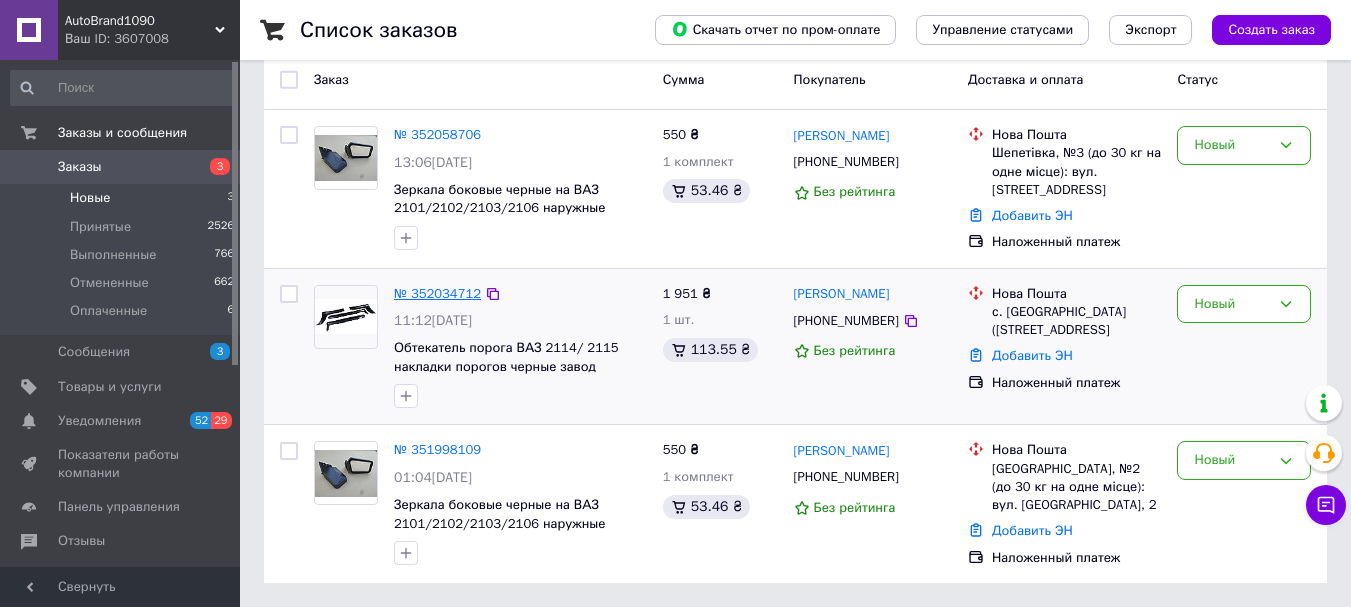 click on "№ 352034712" at bounding box center (437, 293) 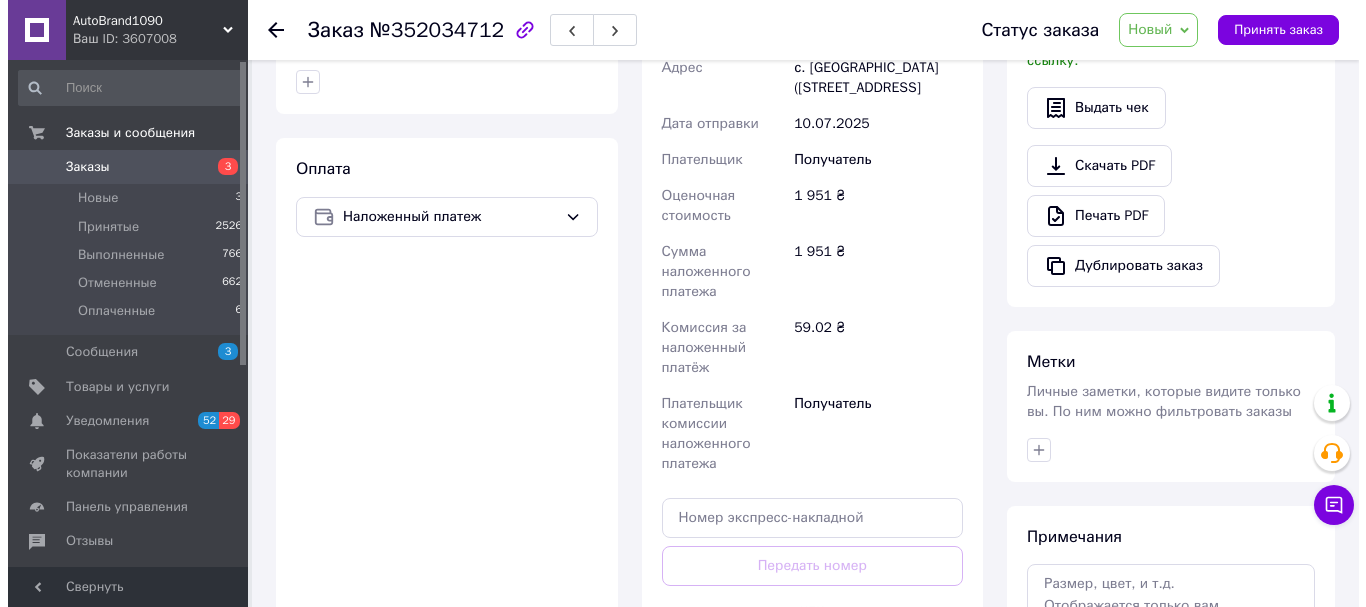 scroll, scrollTop: 333, scrollLeft: 0, axis: vertical 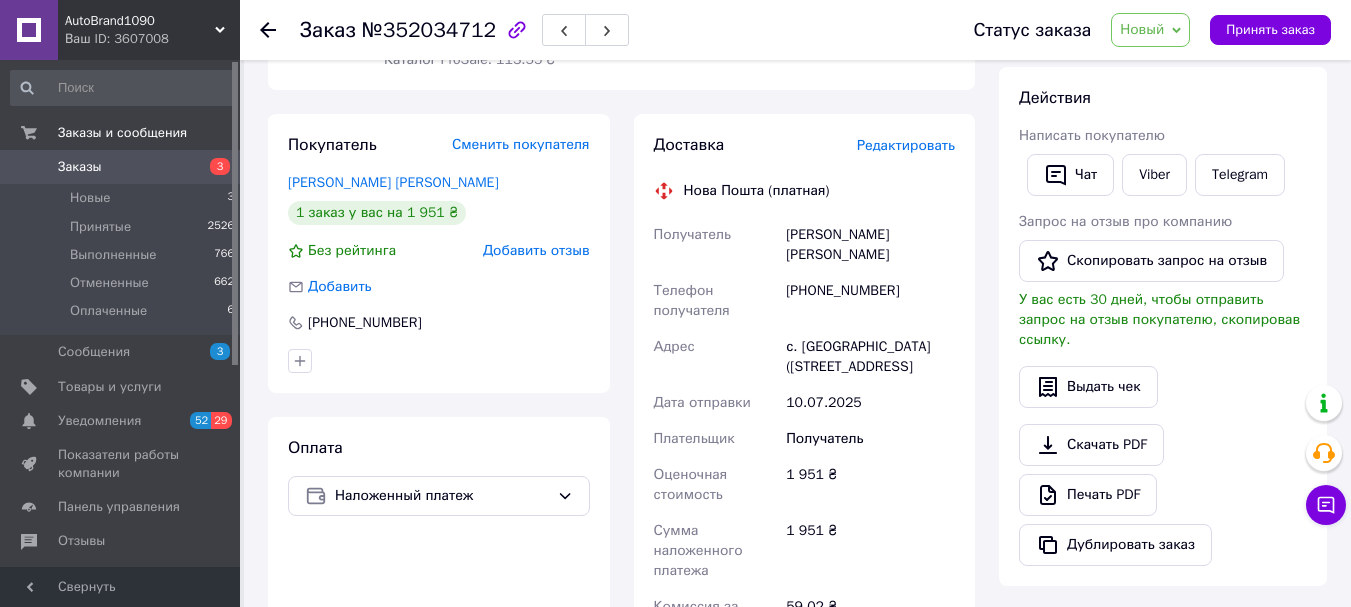 click on "Редактировать" at bounding box center [906, 145] 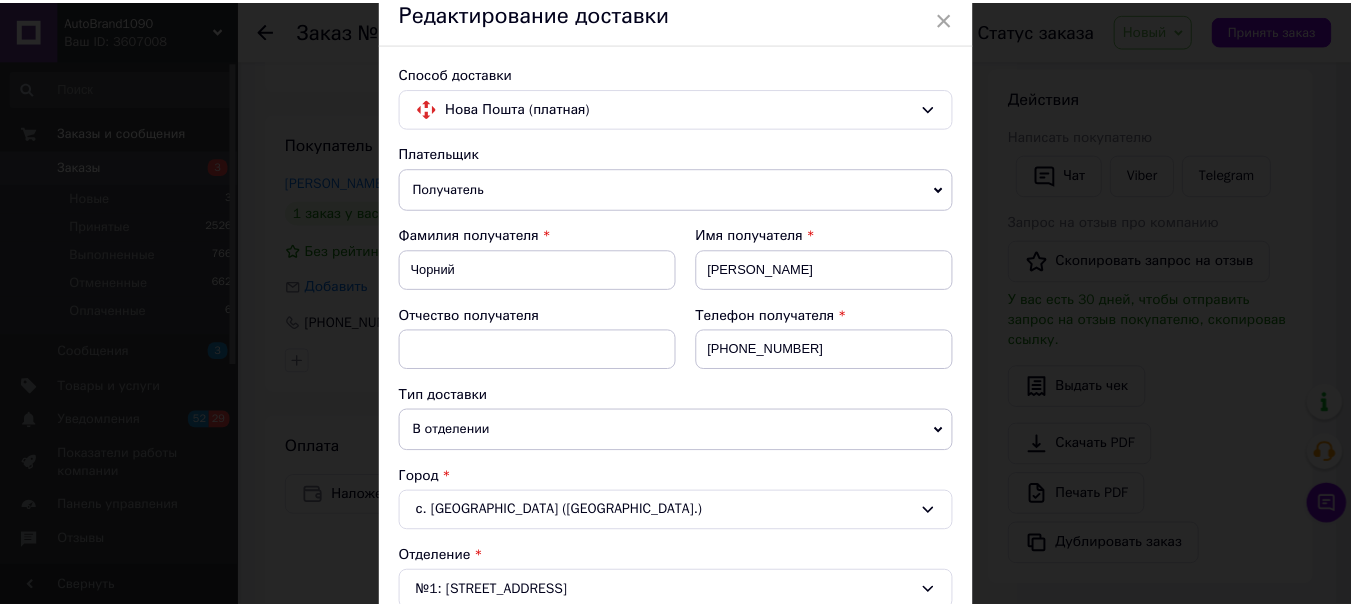 scroll, scrollTop: 0, scrollLeft: 0, axis: both 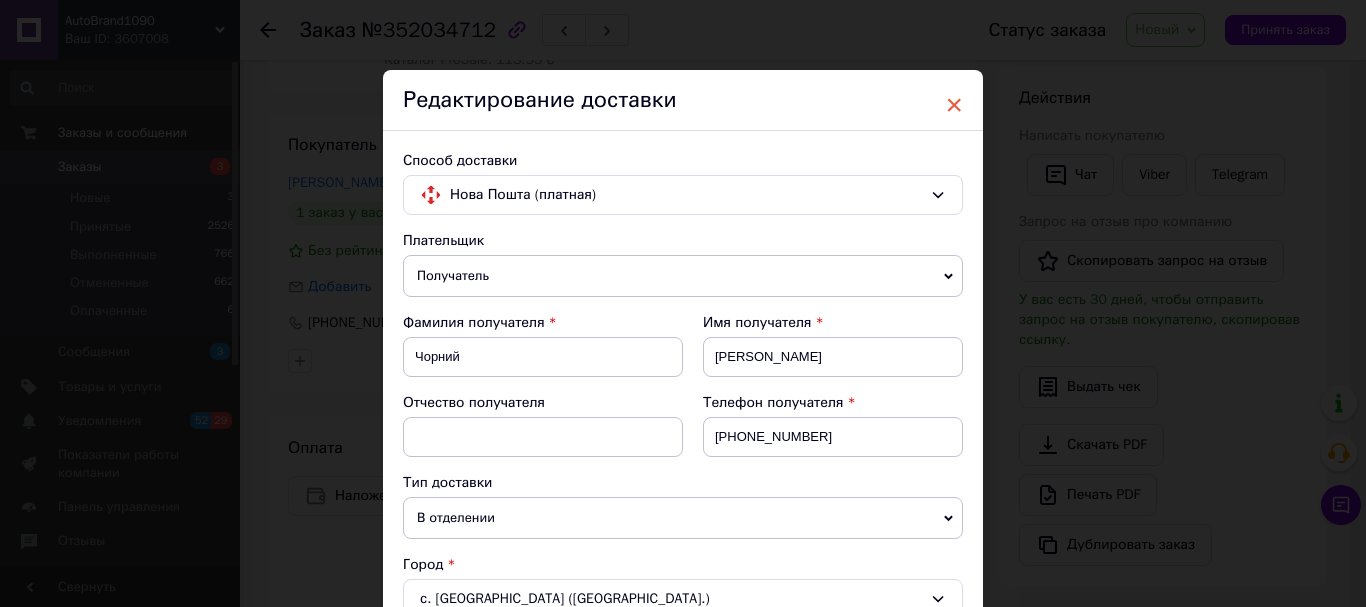 click on "×" at bounding box center [954, 105] 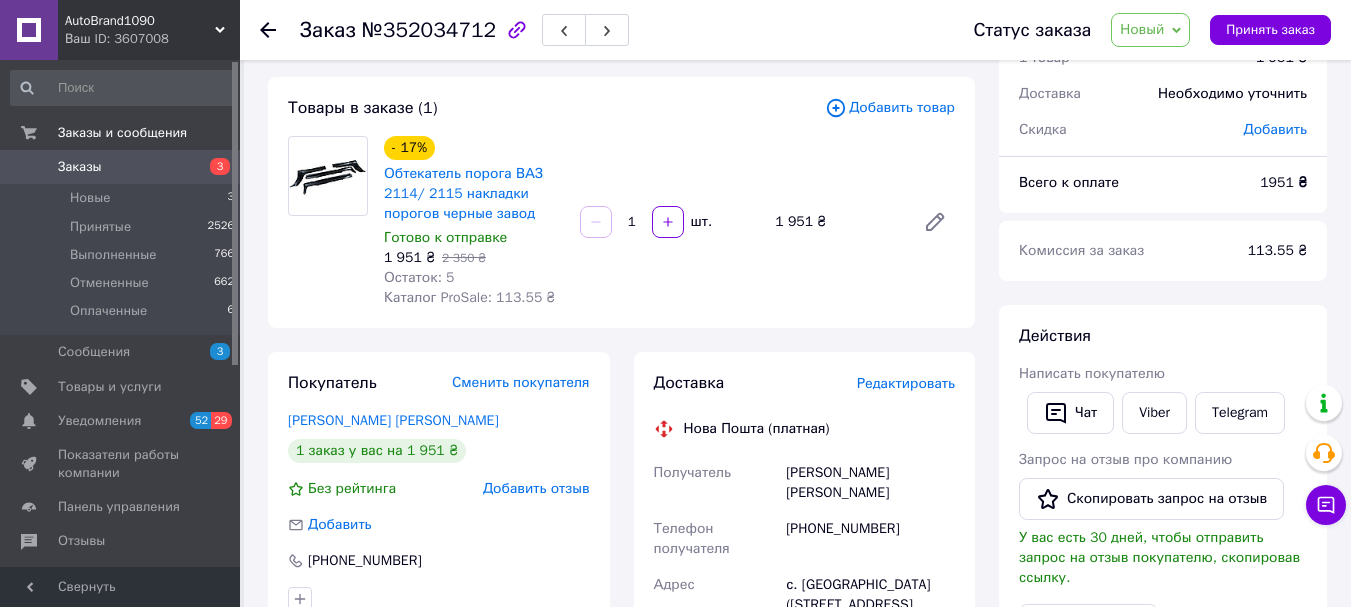scroll, scrollTop: 0, scrollLeft: 0, axis: both 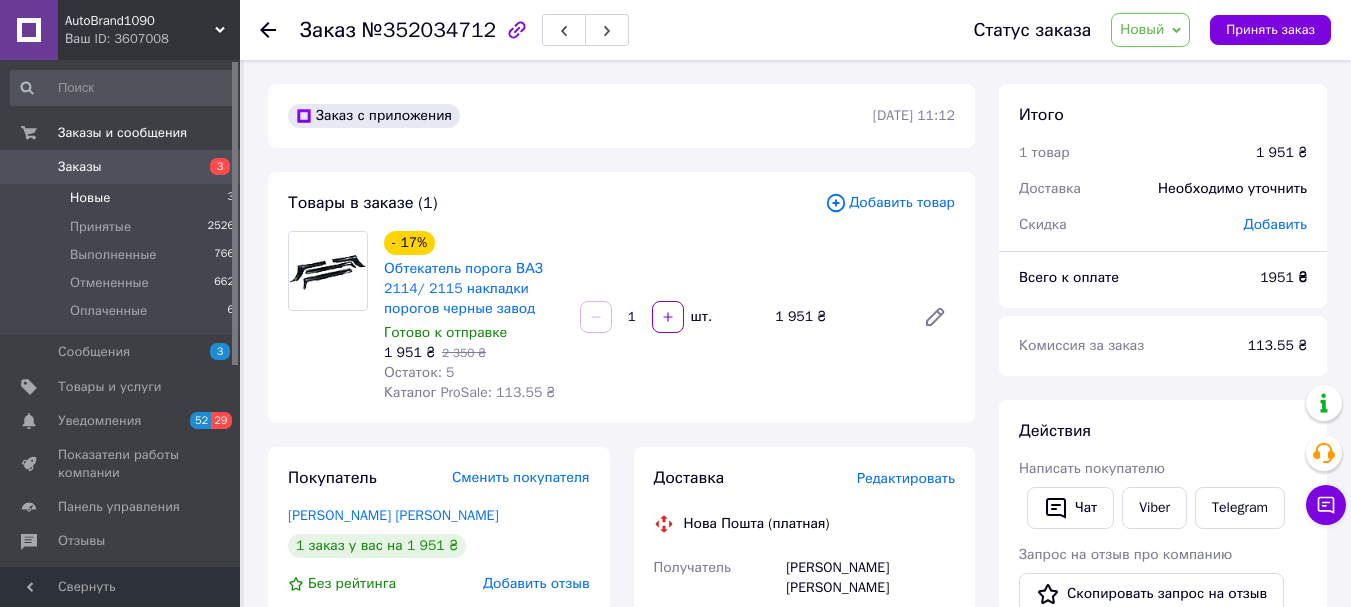 click on "Новые" at bounding box center (90, 198) 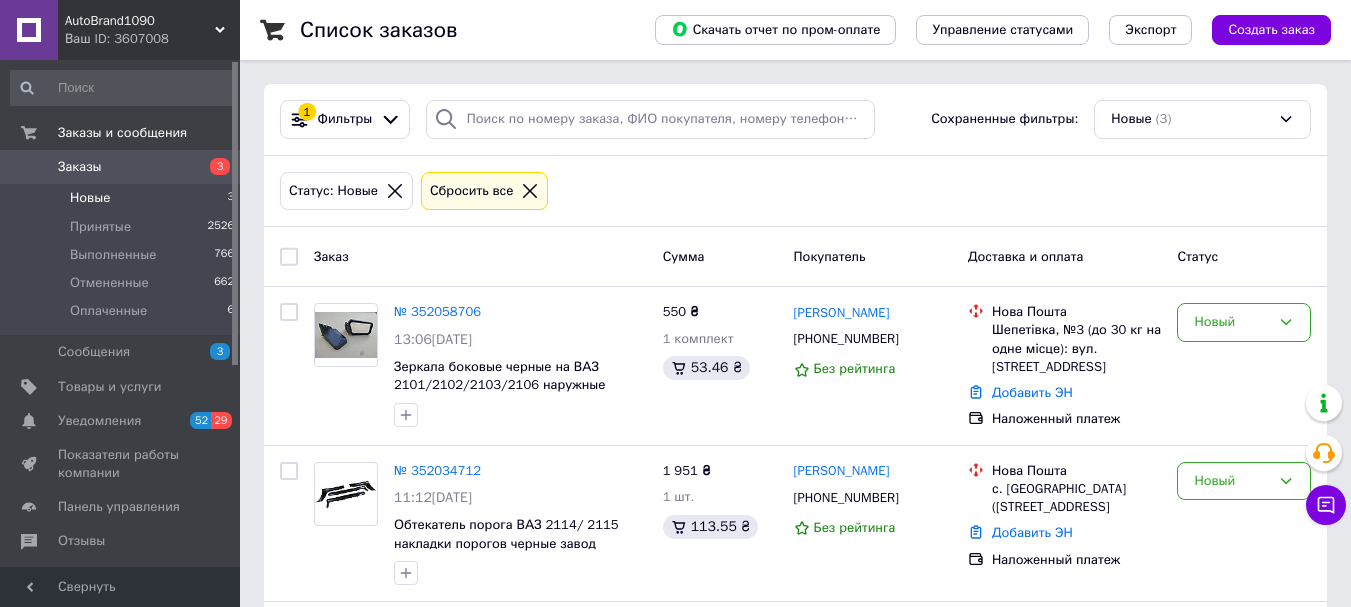 scroll, scrollTop: 167, scrollLeft: 0, axis: vertical 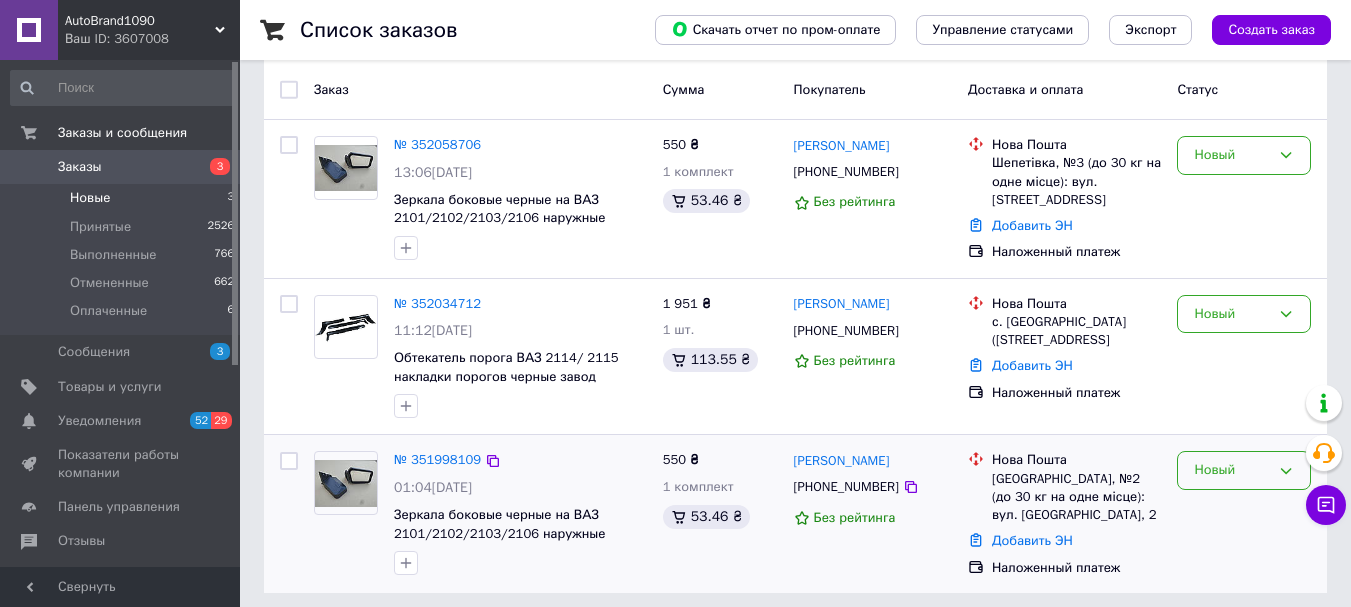 click on "Новый" at bounding box center (1232, 470) 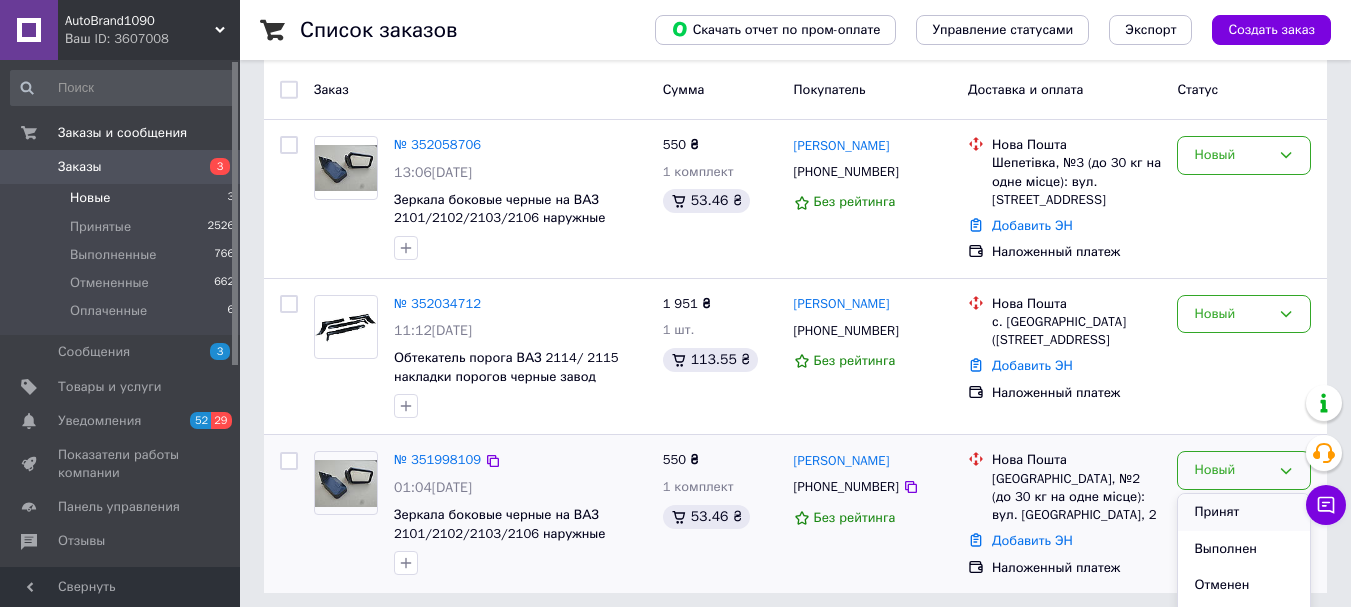 click on "Принят" at bounding box center [1244, 512] 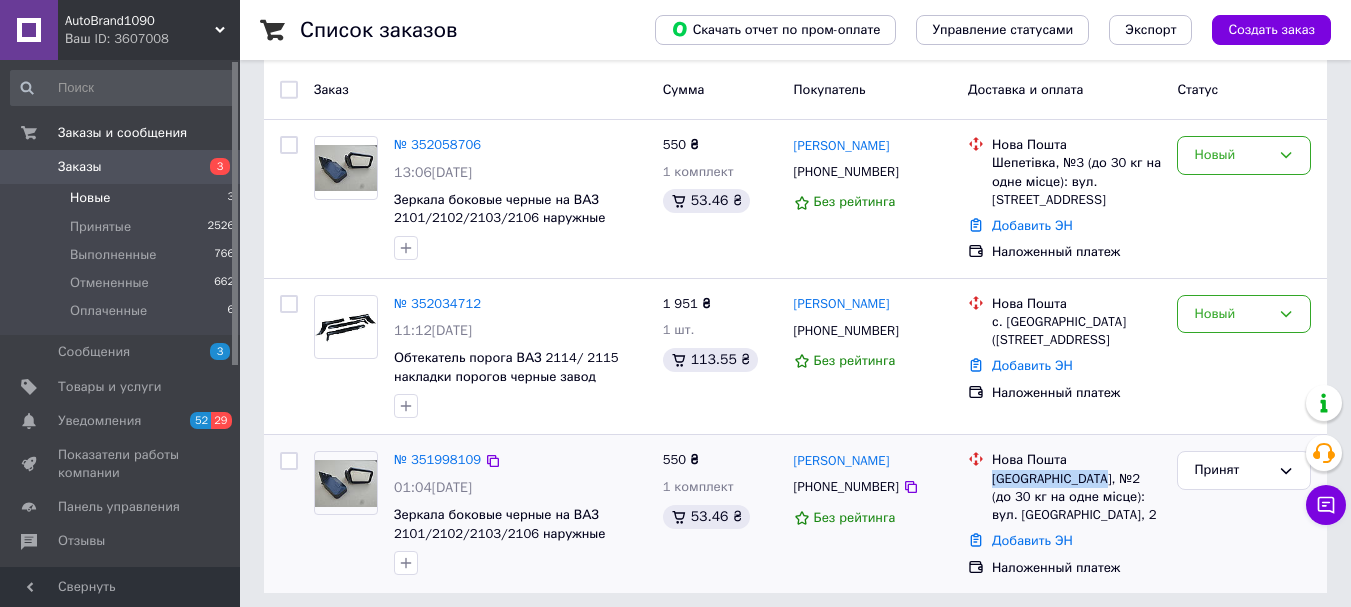 drag, startPoint x: 992, startPoint y: 480, endPoint x: 1101, endPoint y: 477, distance: 109.041275 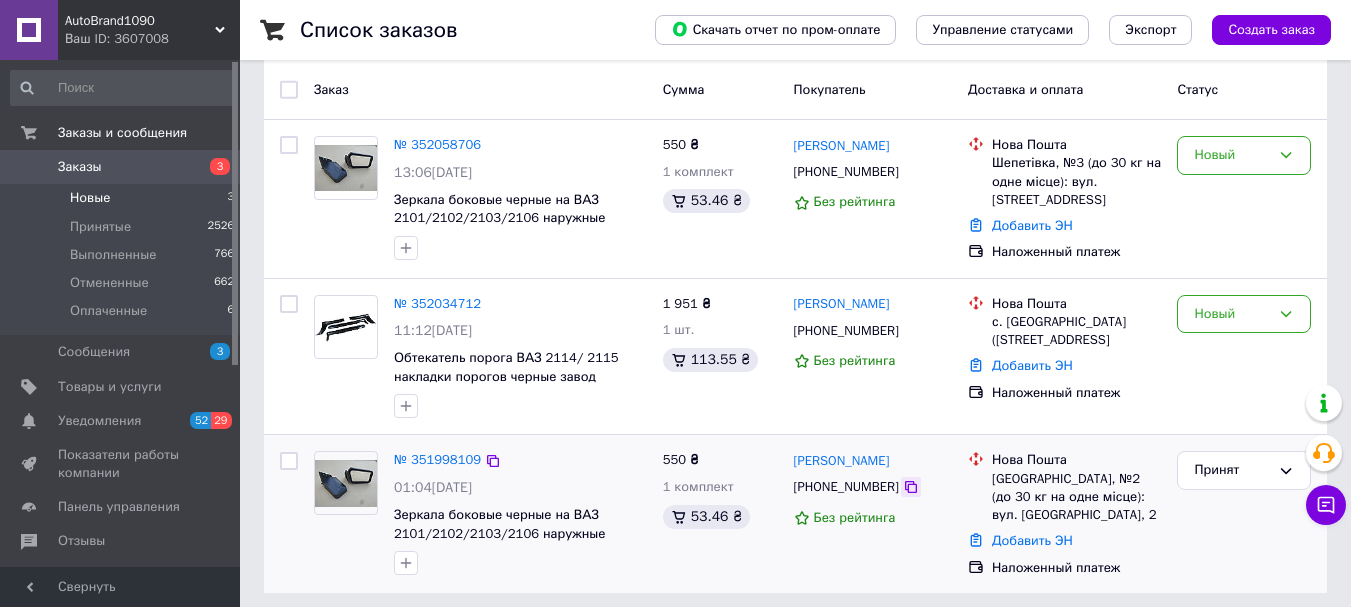 click 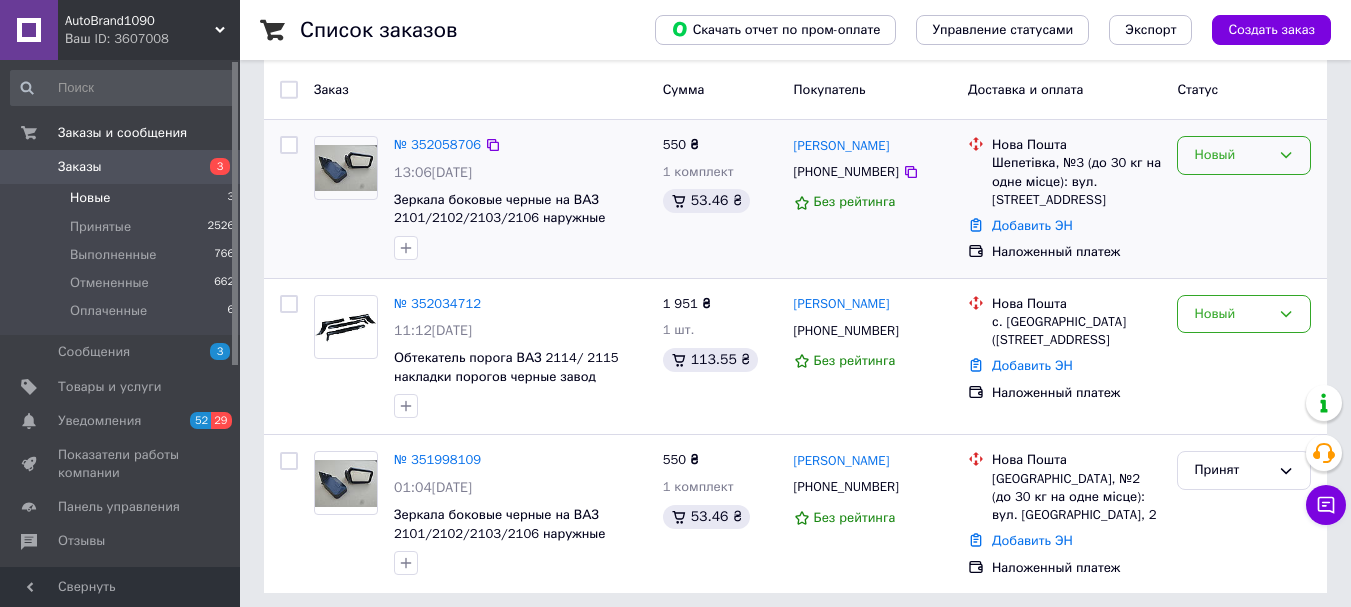 click on "Новый" at bounding box center (1232, 155) 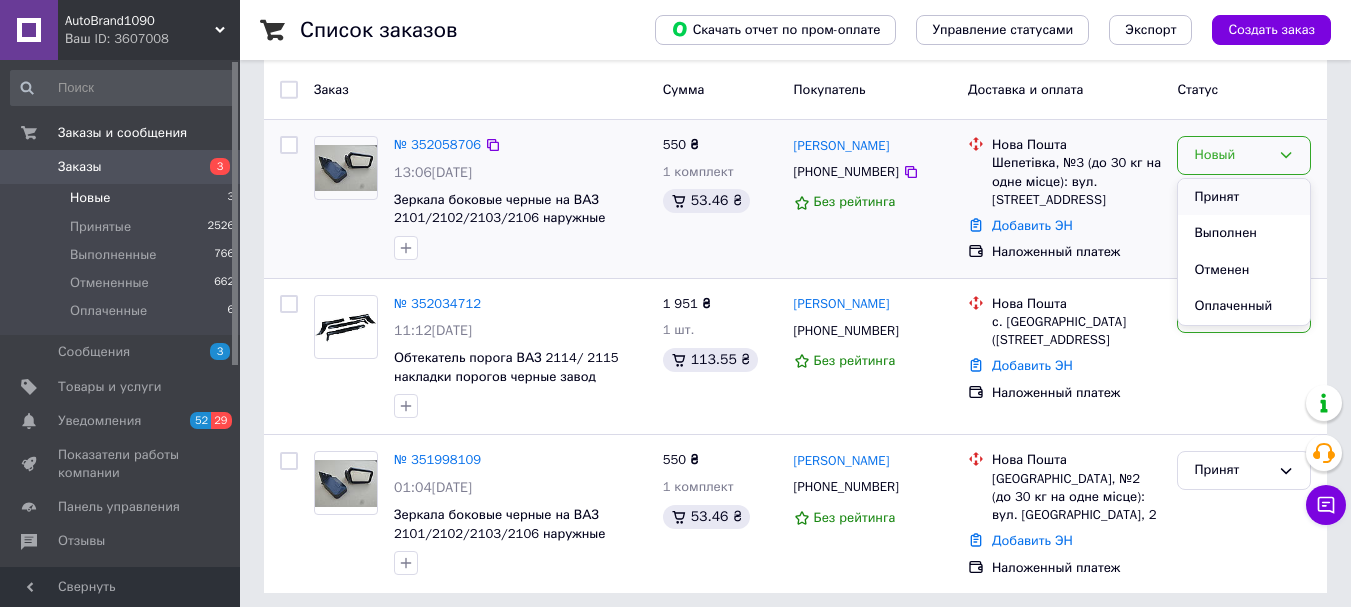 click on "Принят" at bounding box center (1244, 197) 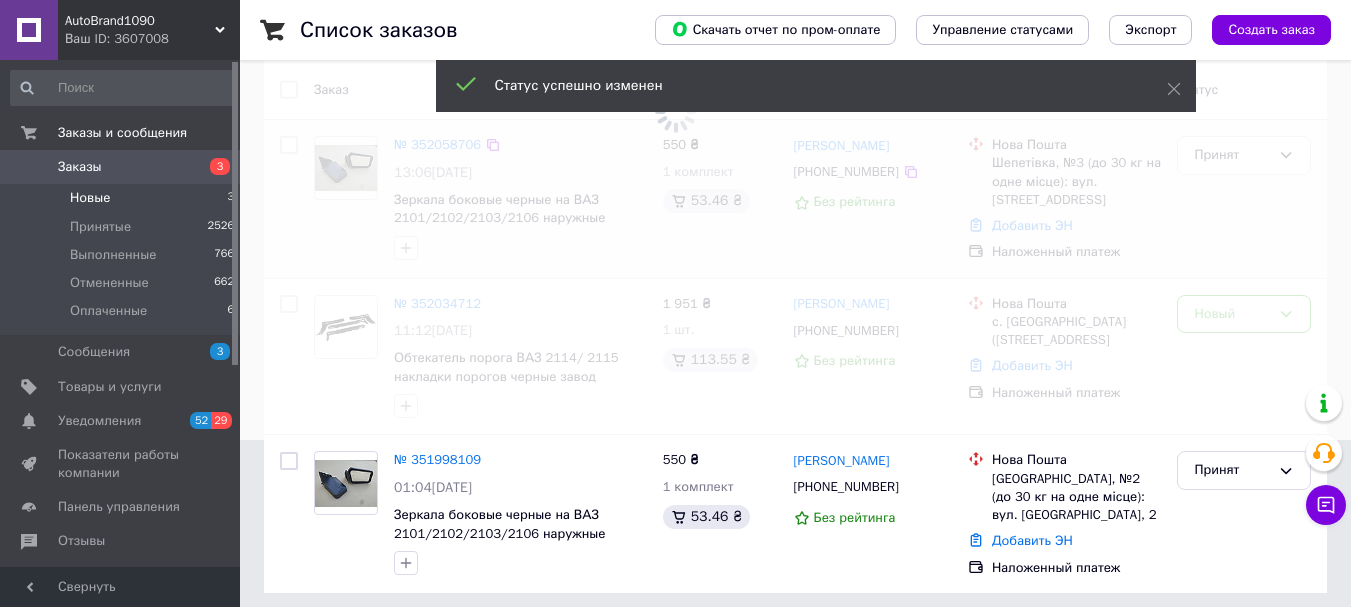 scroll, scrollTop: 20, scrollLeft: 0, axis: vertical 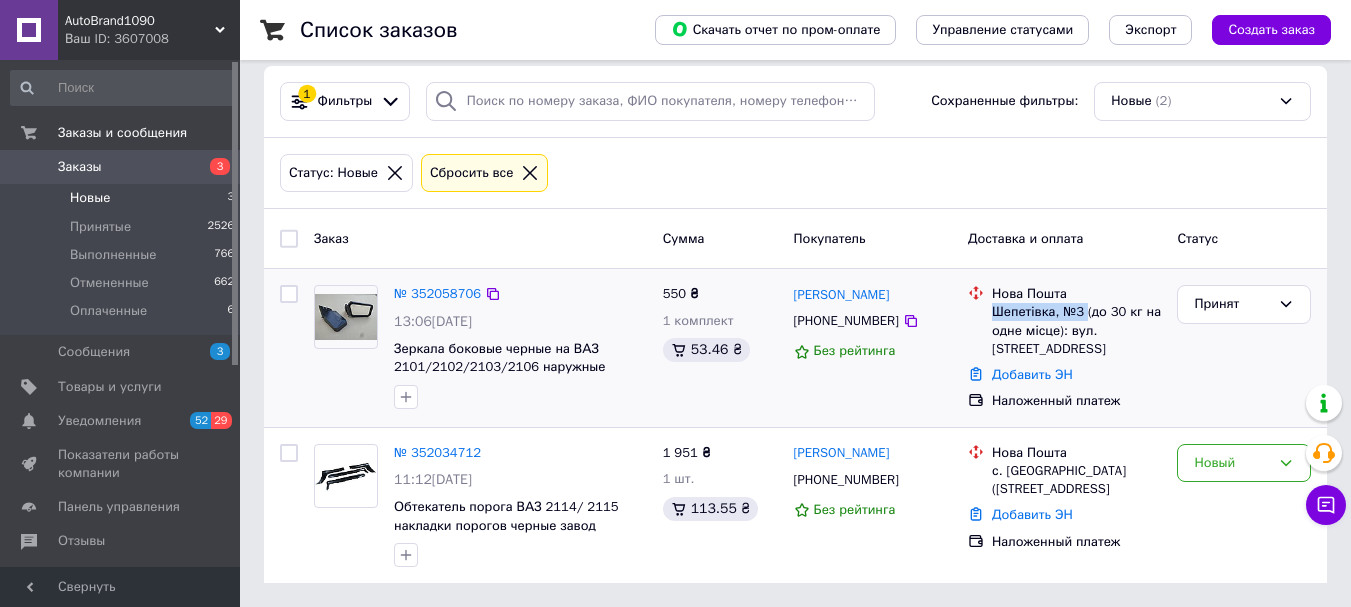 drag, startPoint x: 1001, startPoint y: 310, endPoint x: 1084, endPoint y: 307, distance: 83.0542 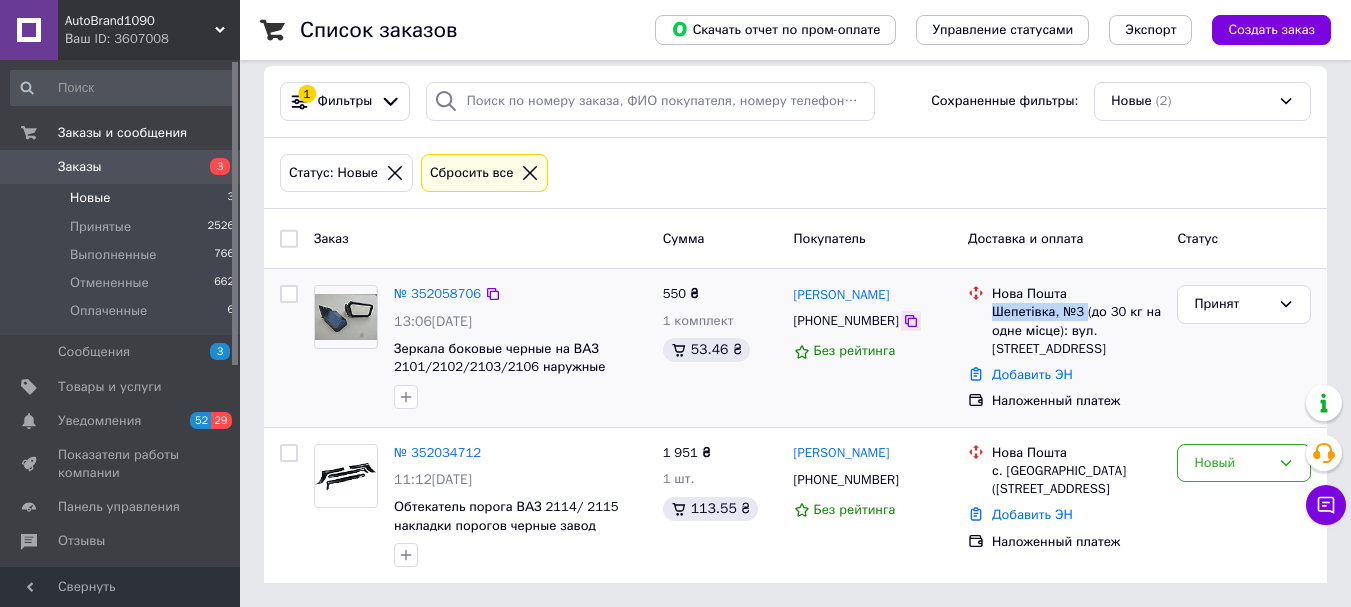 click 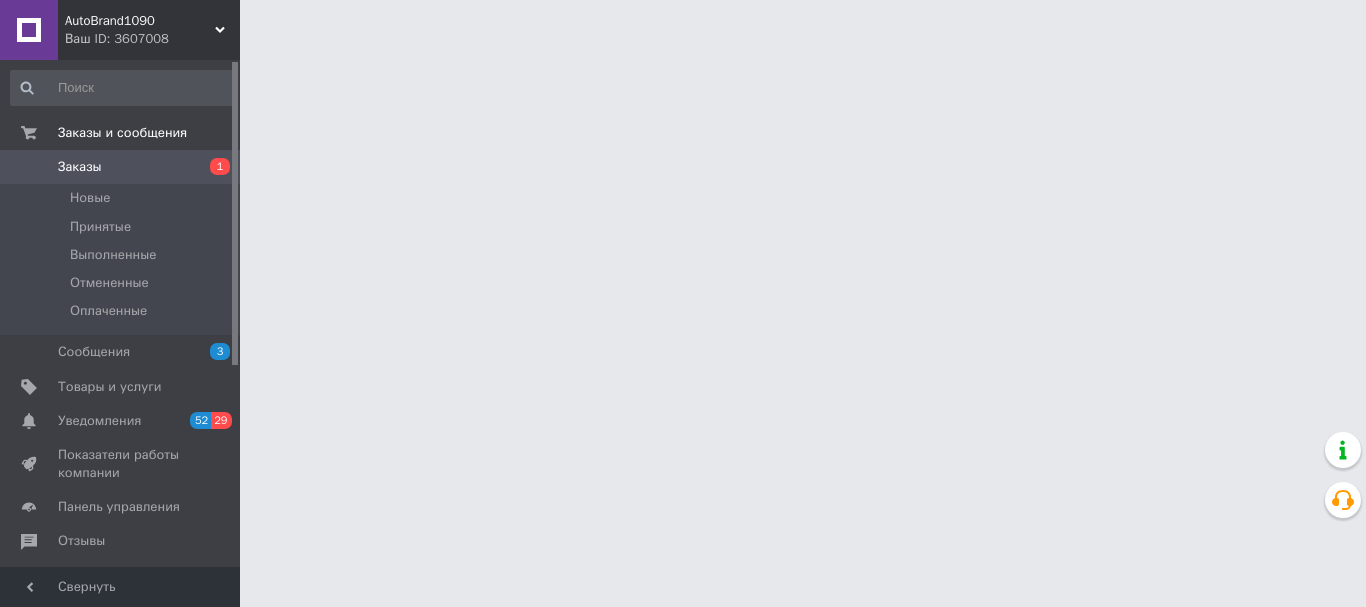scroll, scrollTop: 0, scrollLeft: 0, axis: both 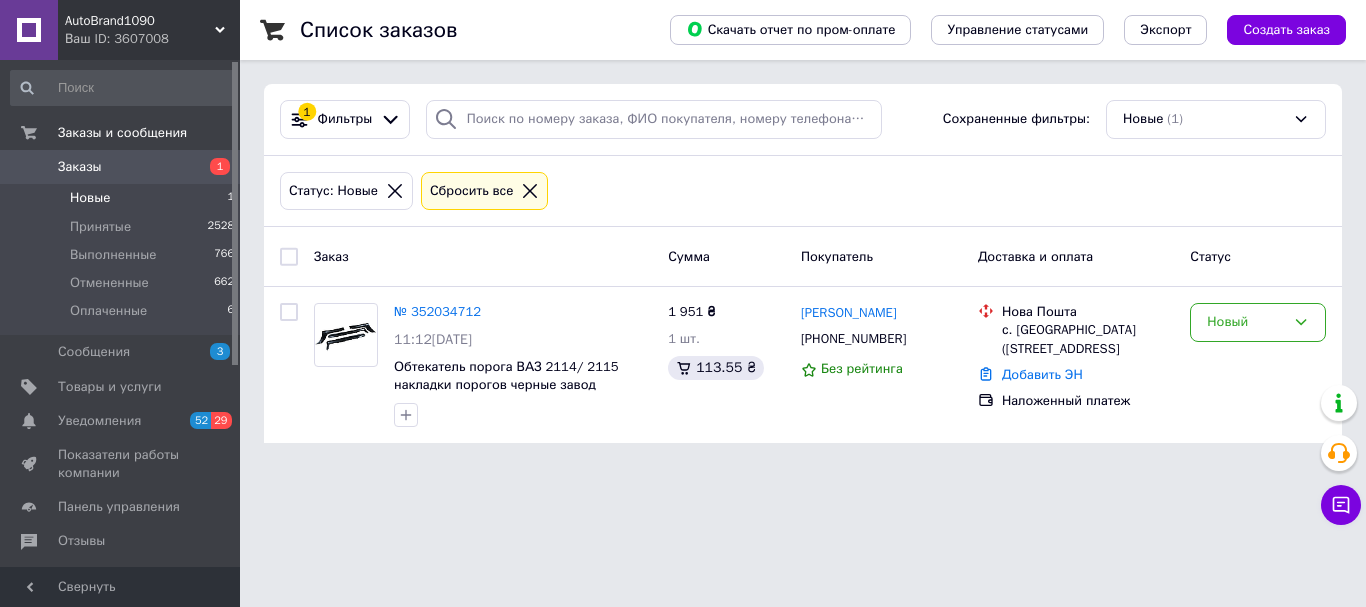 click on "Новые" at bounding box center (90, 198) 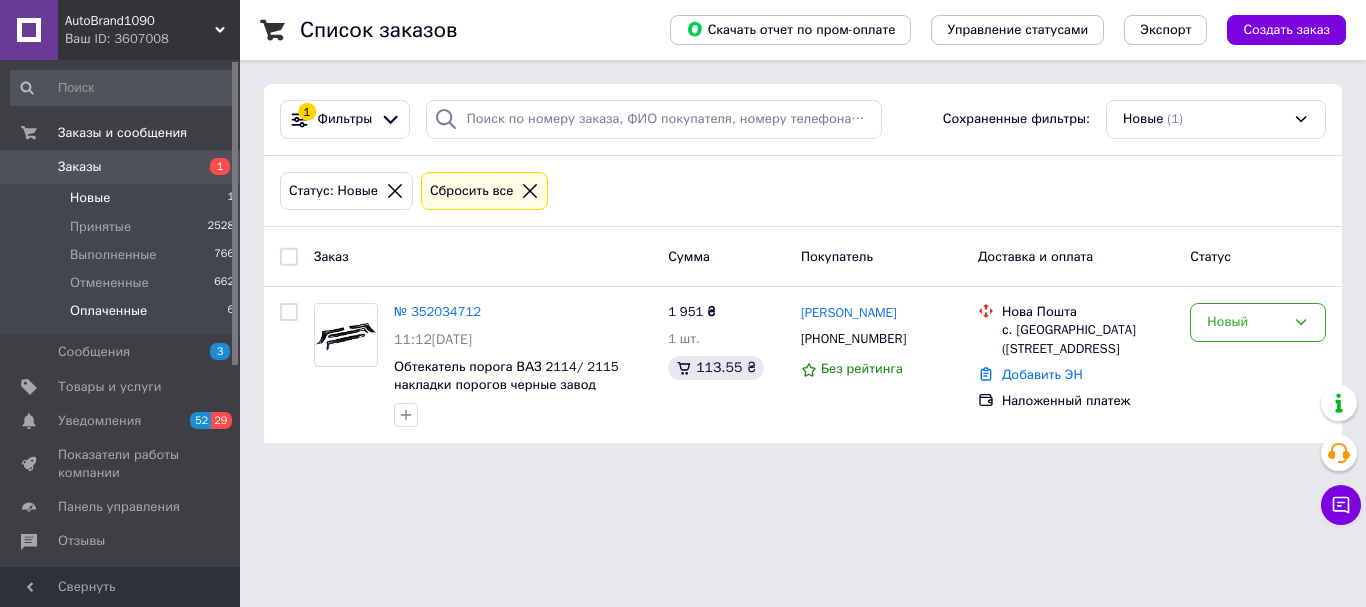 click on "Оплаченные" at bounding box center [108, 311] 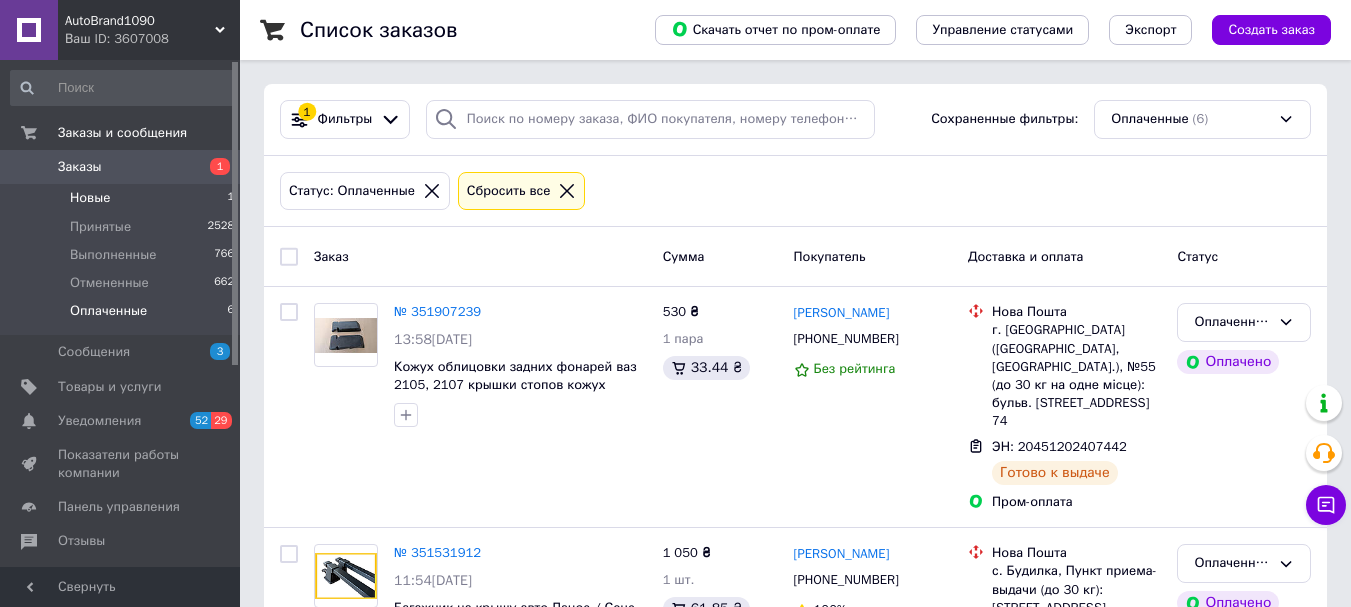 click on "Новые 1" at bounding box center (123, 198) 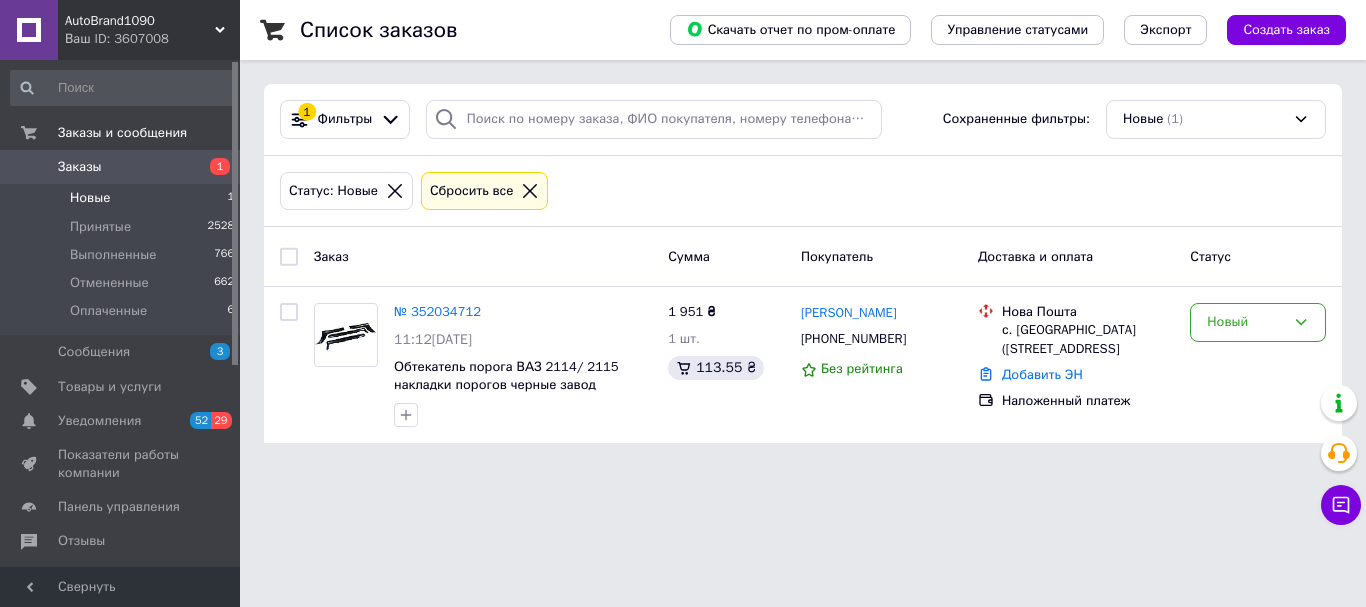 click on "Новые 1" at bounding box center [123, 198] 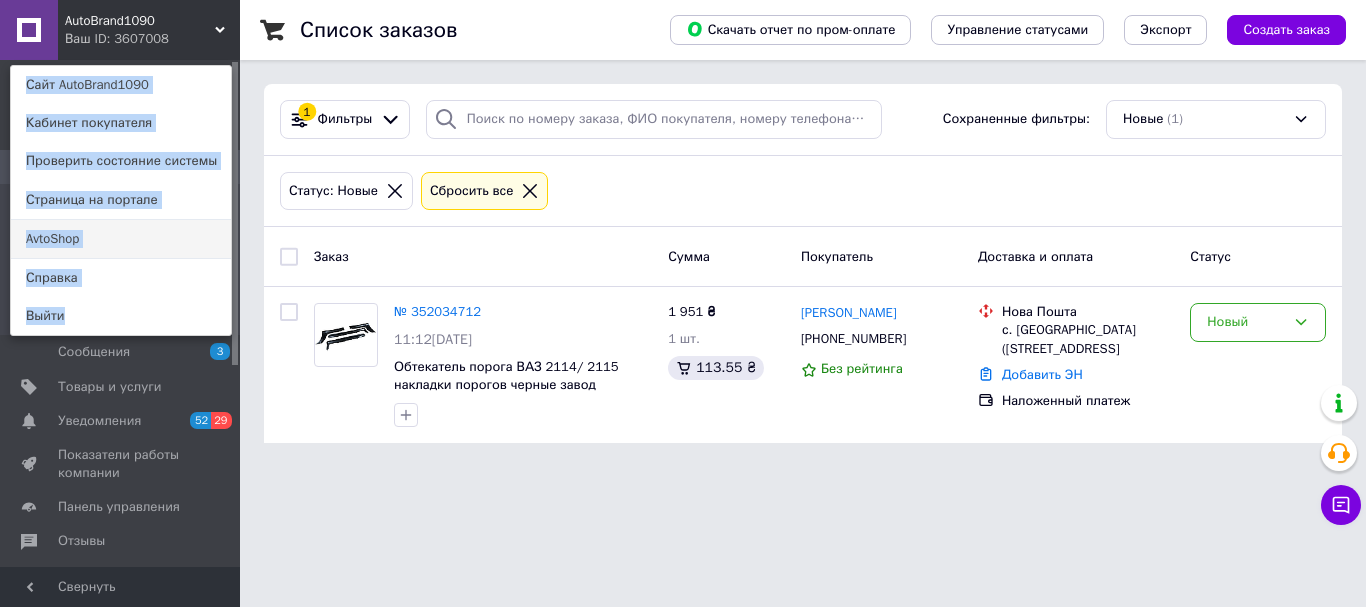 click on "AvtoShop" at bounding box center (121, 239) 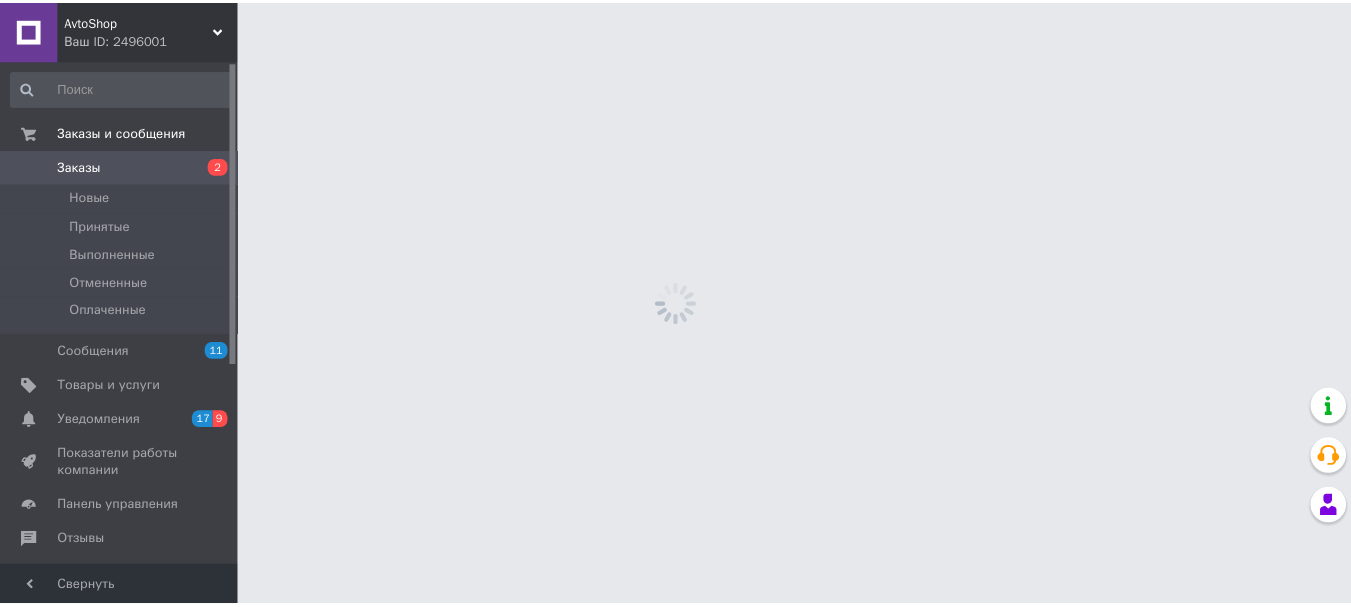 scroll, scrollTop: 0, scrollLeft: 0, axis: both 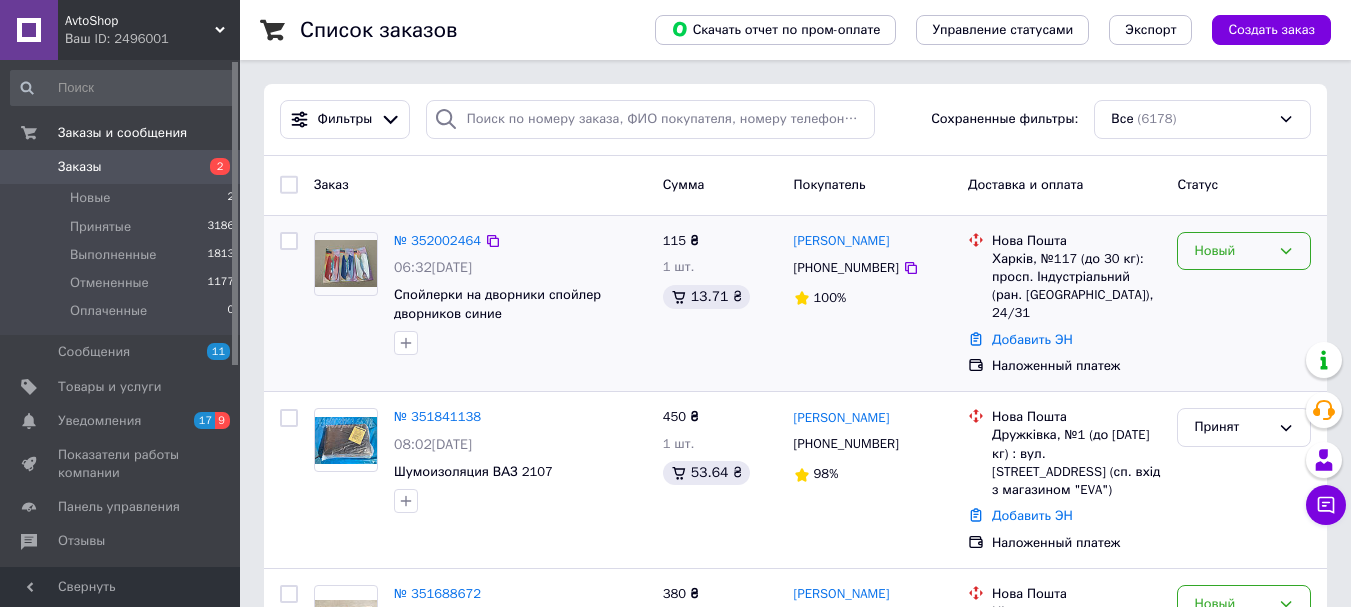 click on "Новый" at bounding box center [1244, 251] 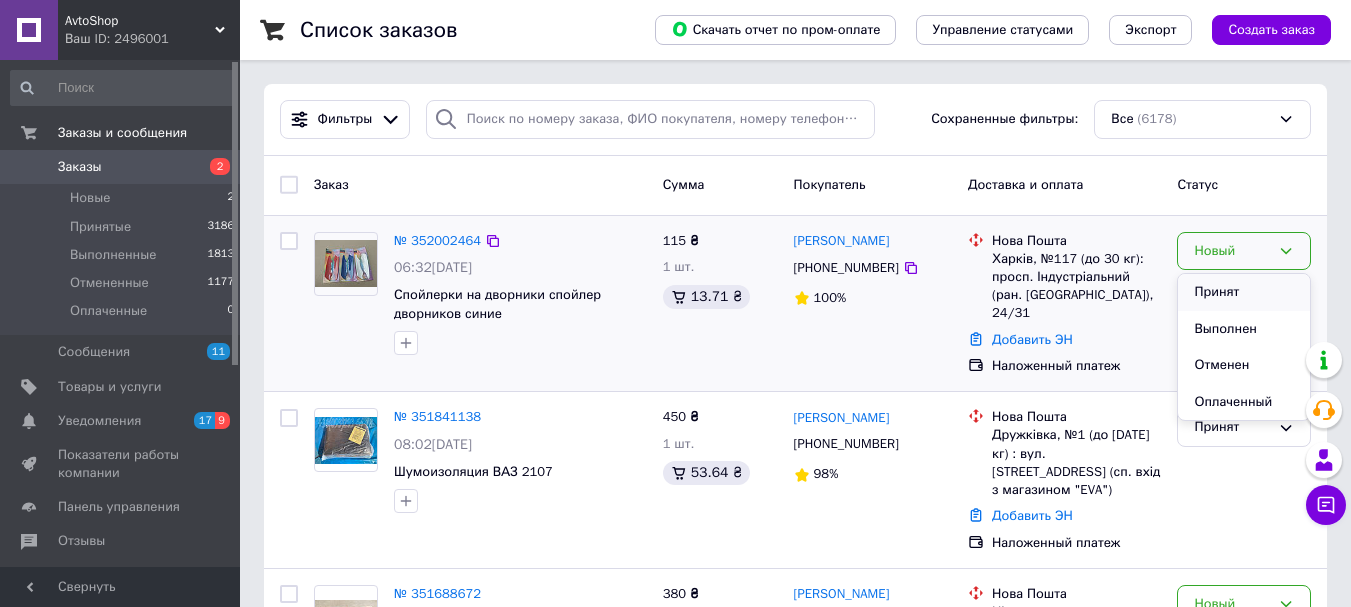 click on "Принят" at bounding box center (1244, 292) 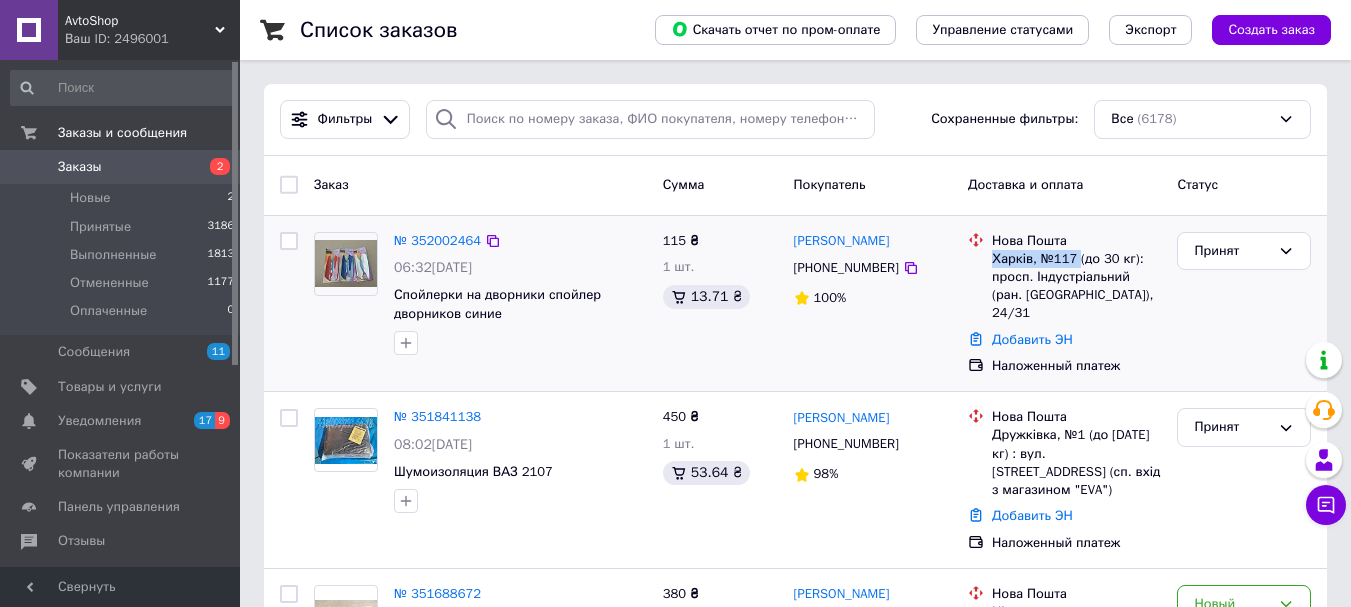 drag, startPoint x: 992, startPoint y: 261, endPoint x: 1077, endPoint y: 265, distance: 85.09406 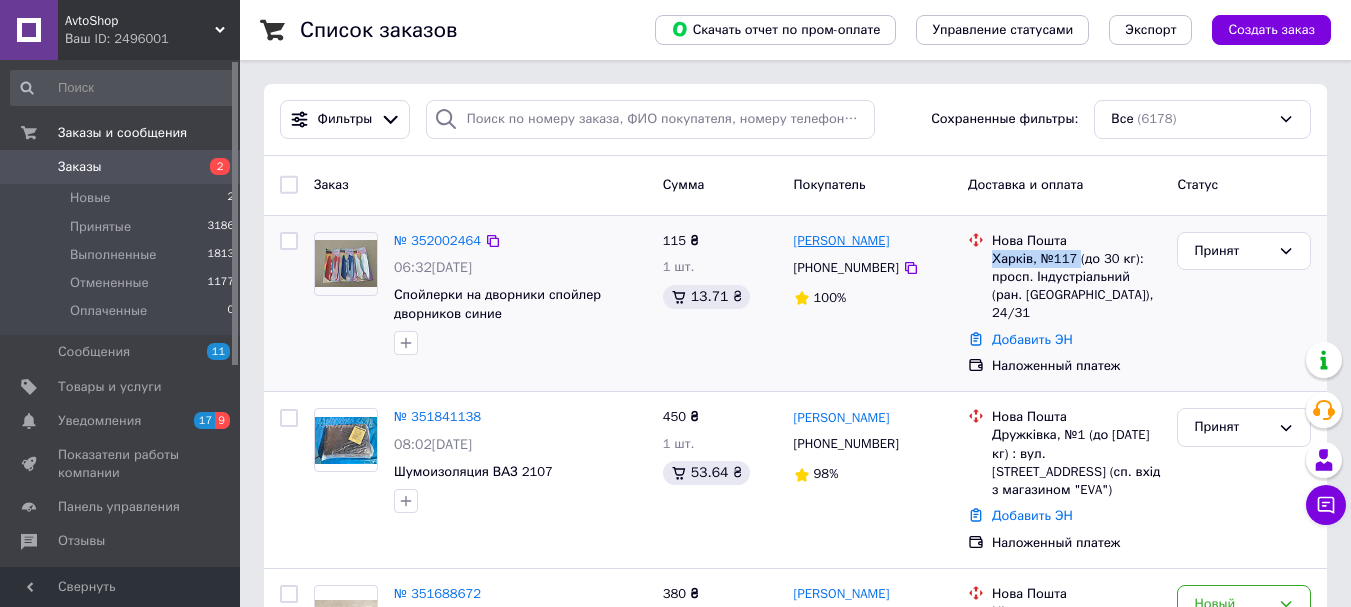 drag, startPoint x: 905, startPoint y: 240, endPoint x: 800, endPoint y: 233, distance: 105.23308 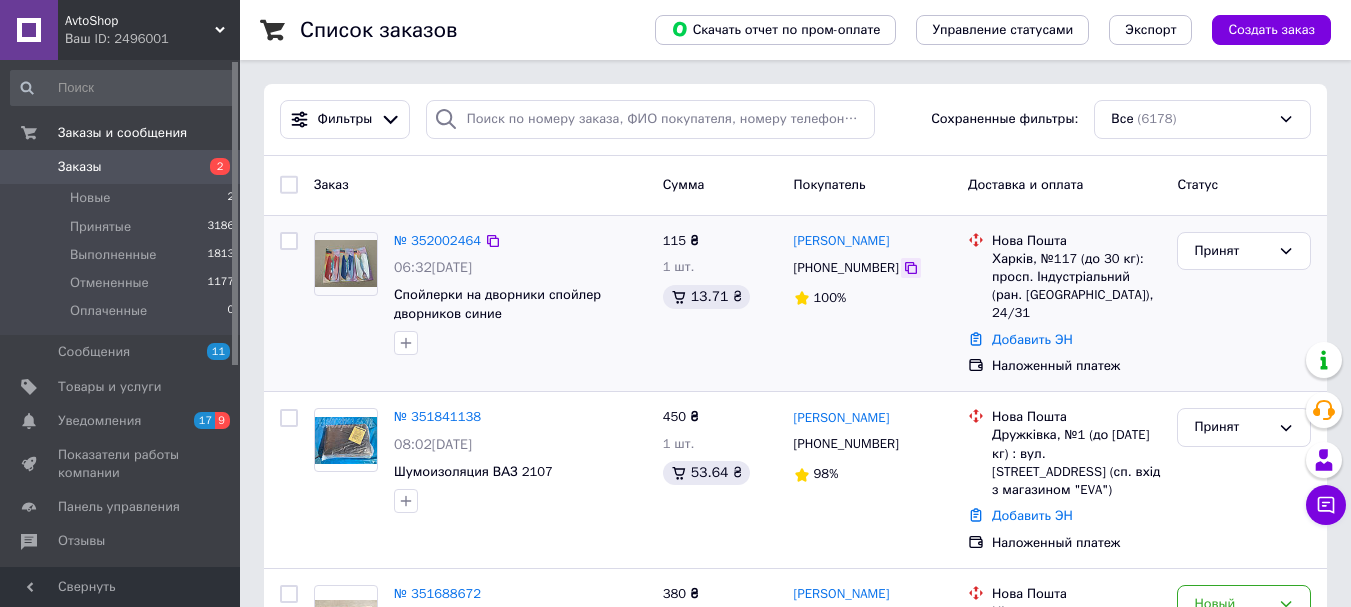 click 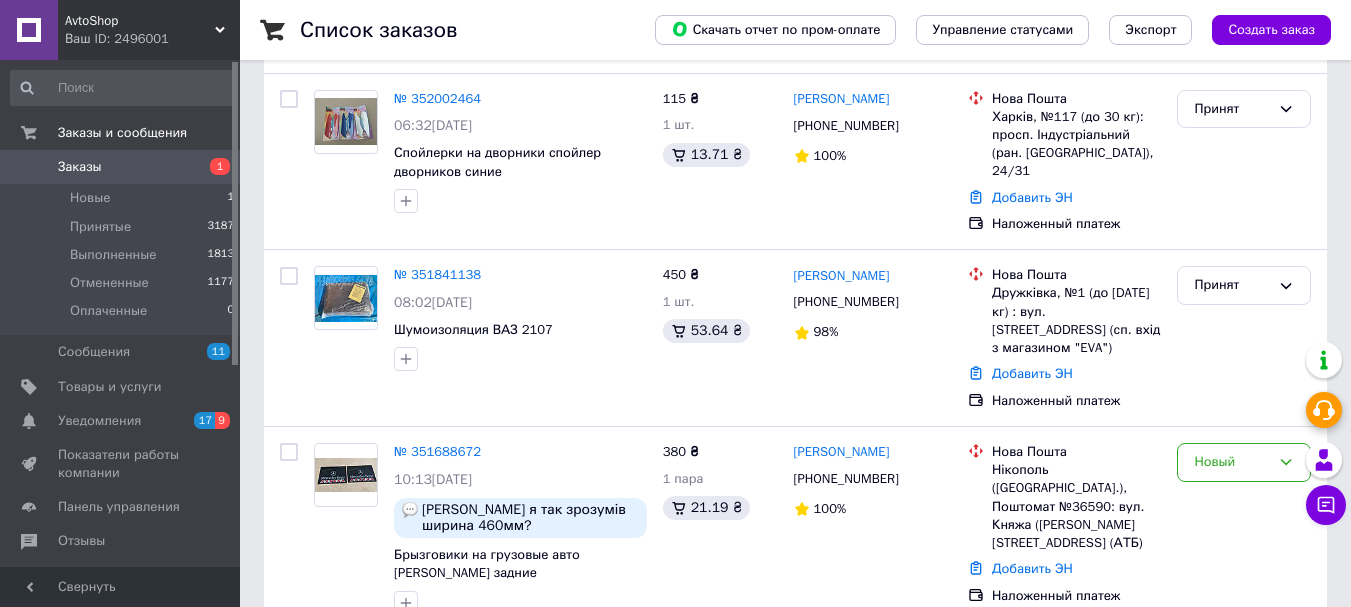 scroll, scrollTop: 333, scrollLeft: 0, axis: vertical 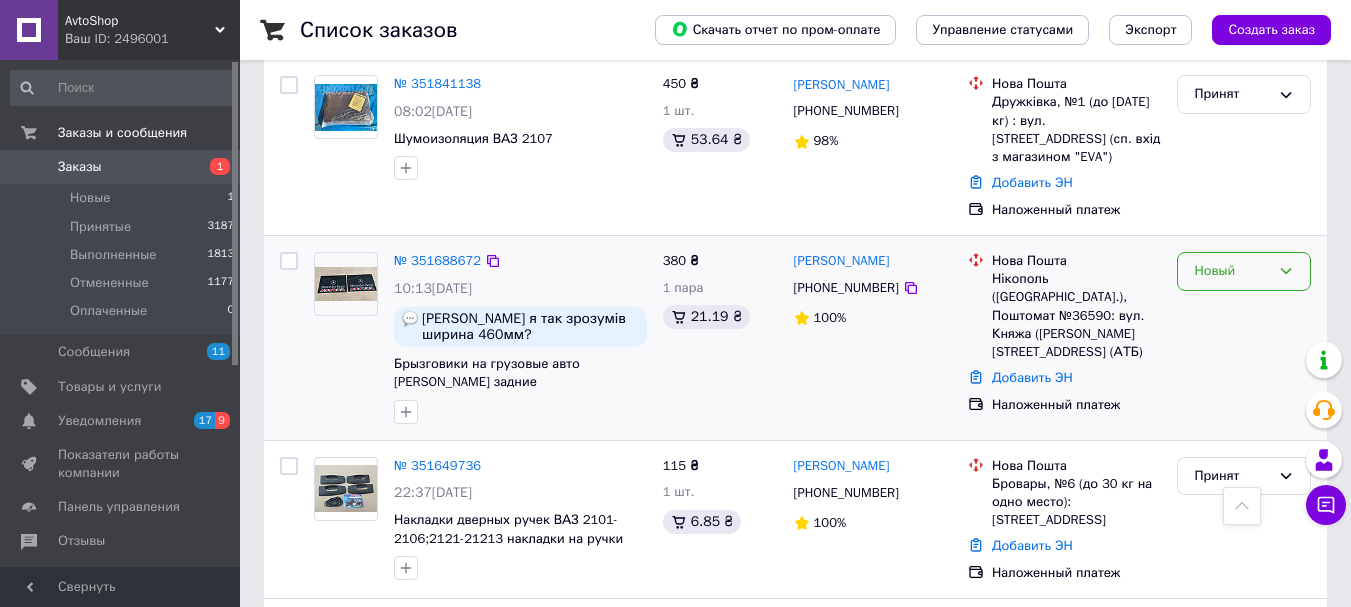 click 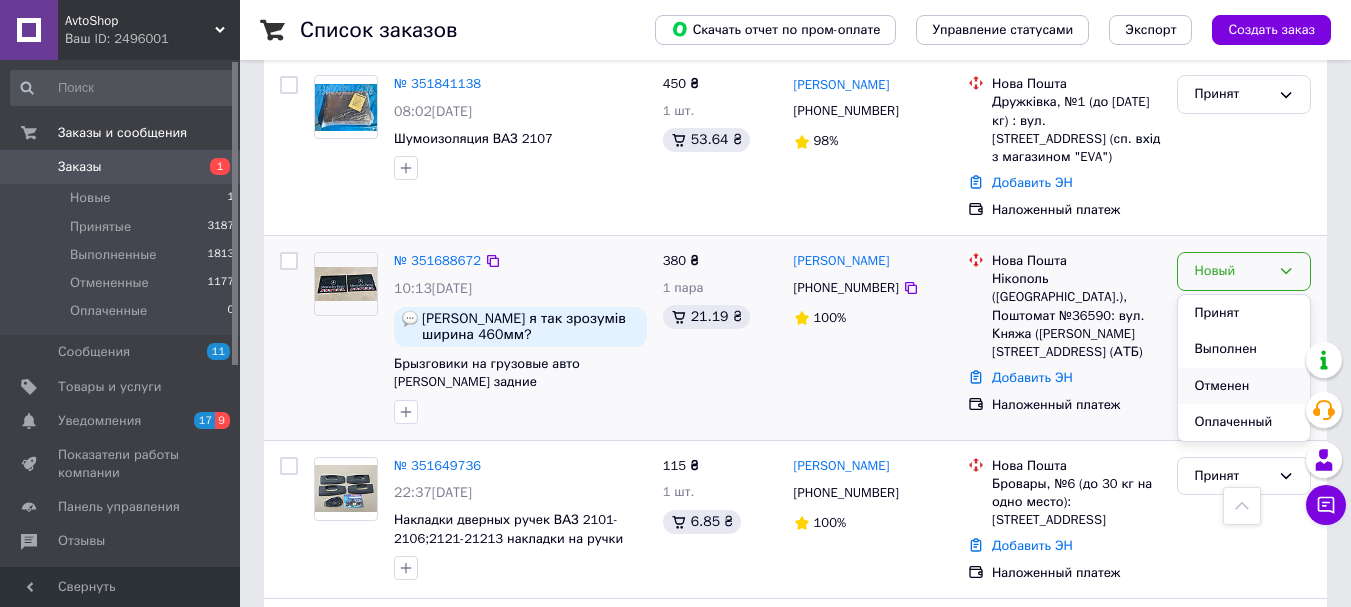 click on "Отменен" at bounding box center (1244, 386) 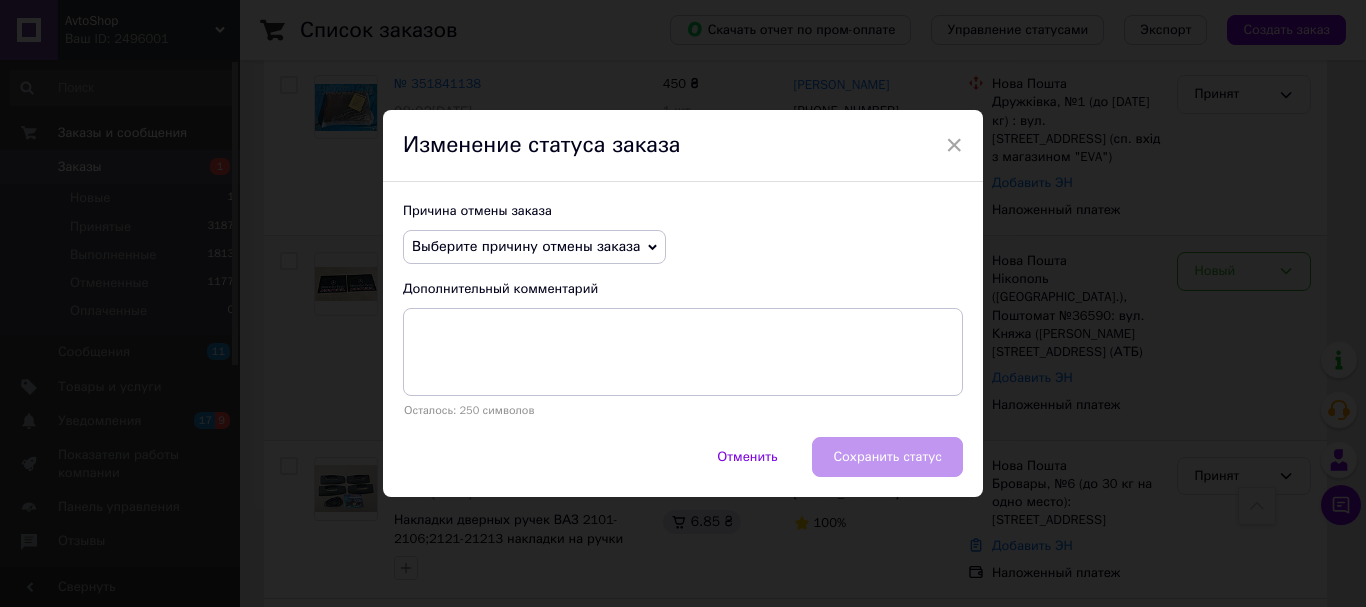 click on "Выберите причину отмены заказа Нет в наличии Нет разновидности товара Оплата не поступила По просьбе покупателя Заказ-дубликат Не получается дозвониться Другое" at bounding box center [683, 247] 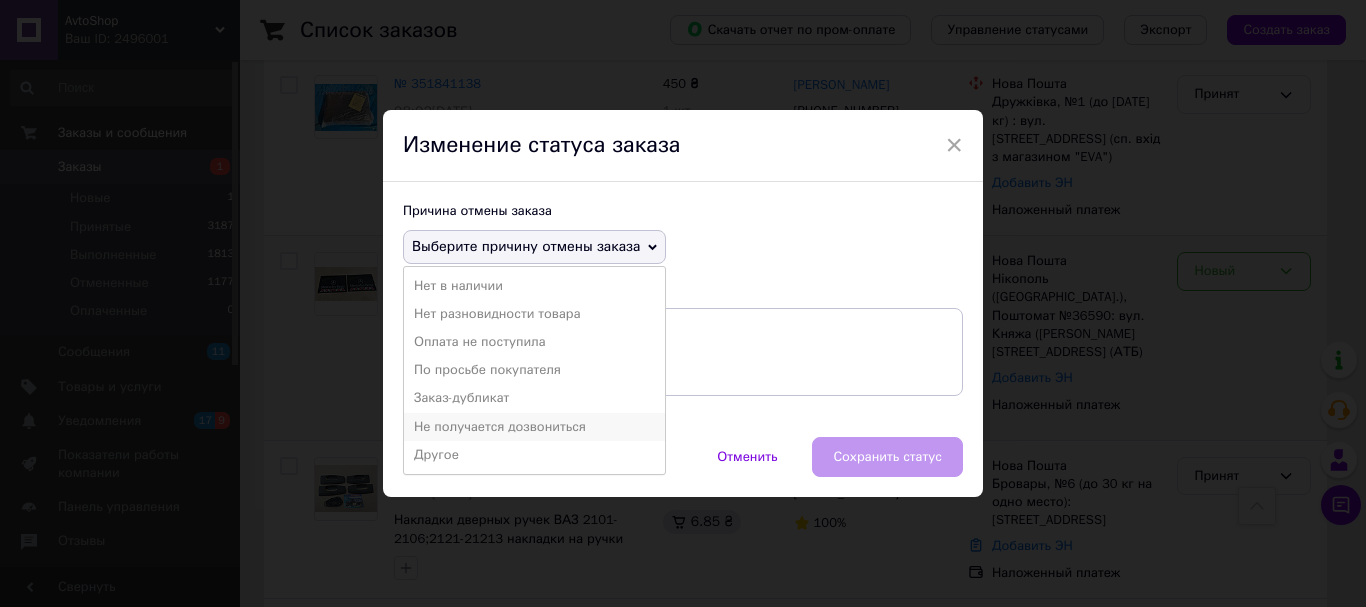 click on "Не получается дозвониться" at bounding box center [534, 427] 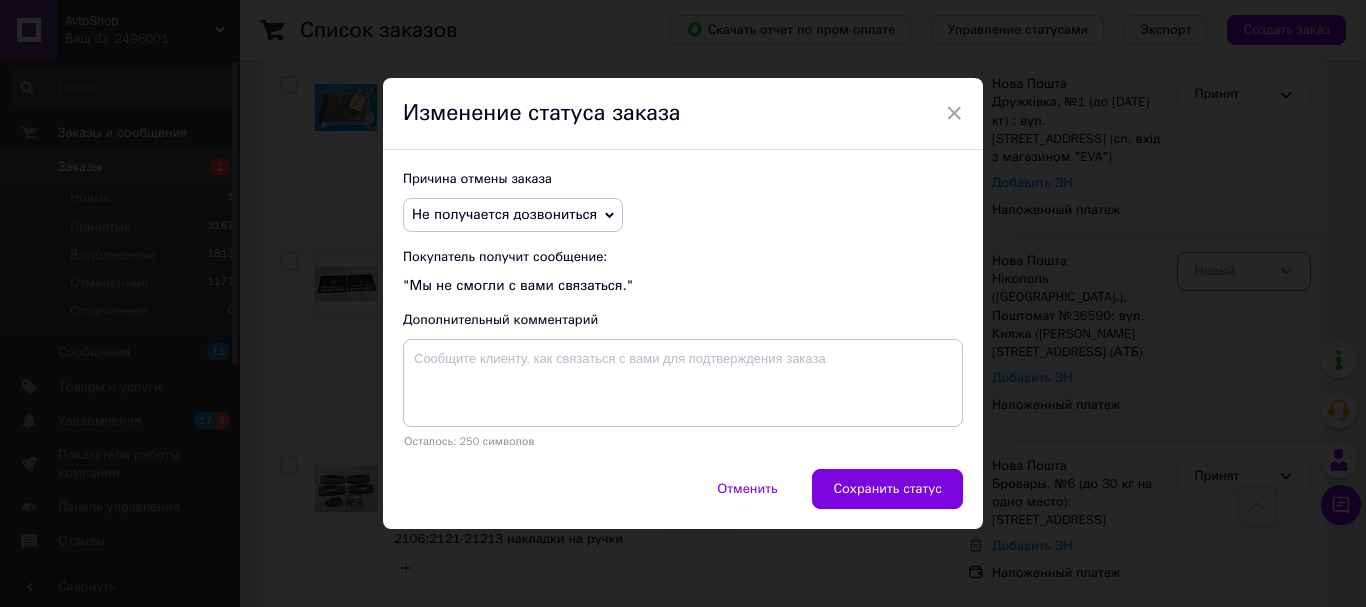 click on "Сохранить статус" at bounding box center (887, 489) 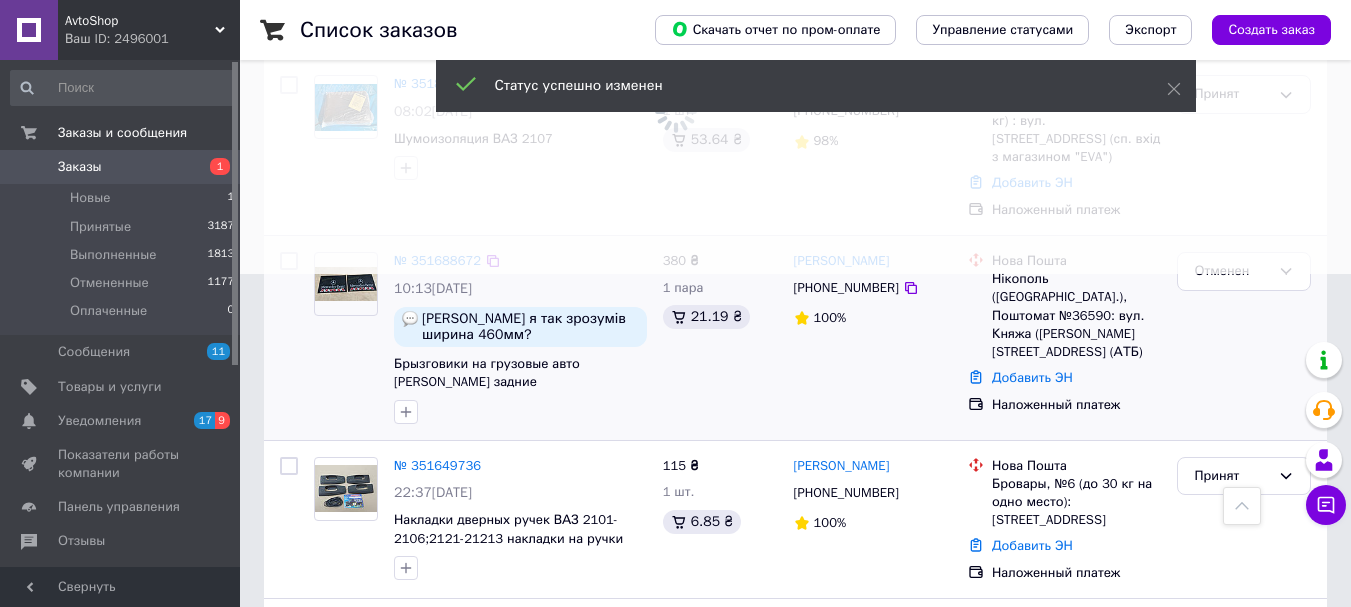click 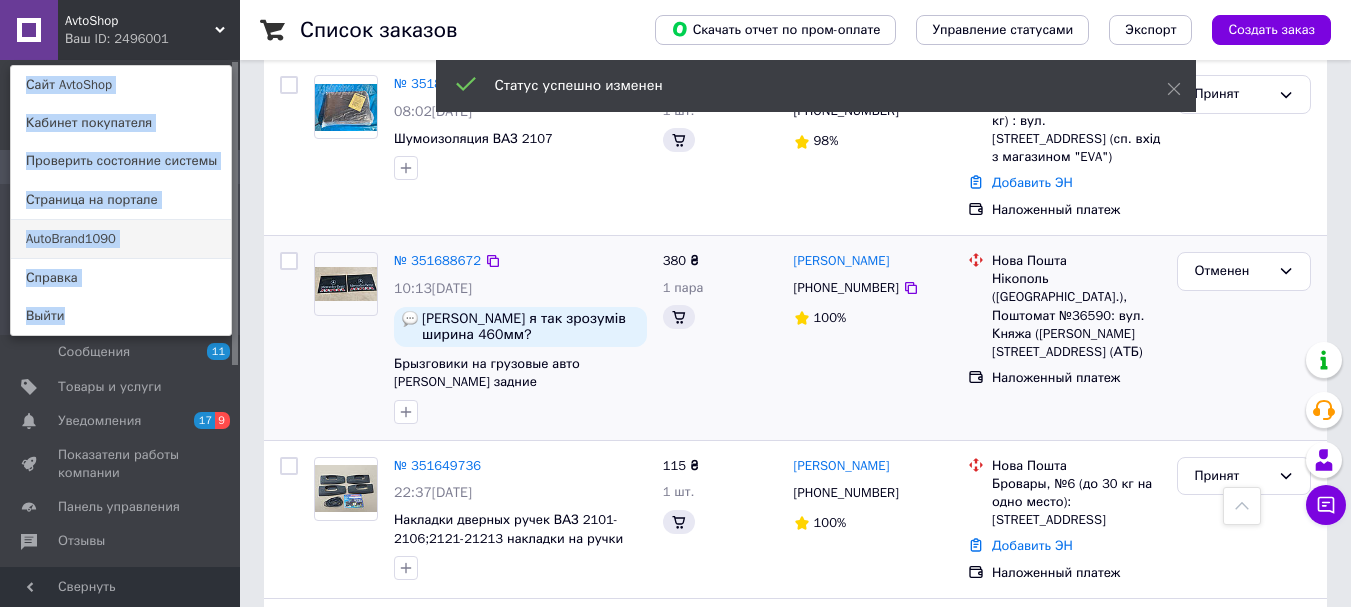 click on "AutoBrand1090" at bounding box center (121, 239) 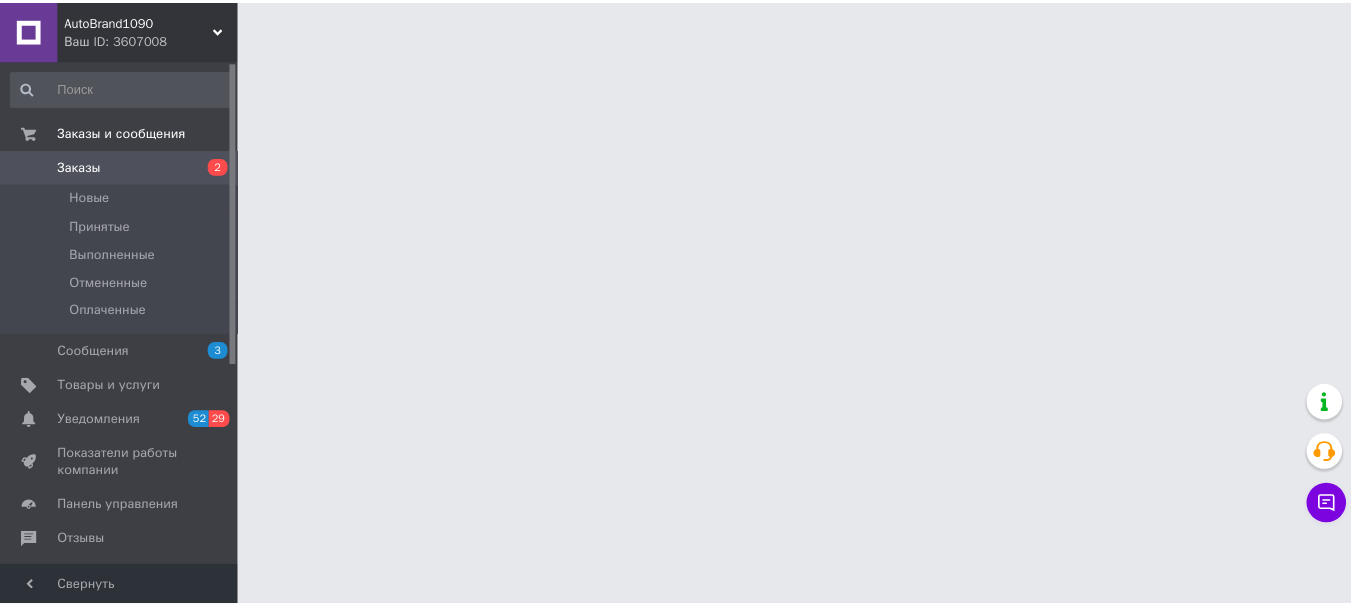 scroll, scrollTop: 0, scrollLeft: 0, axis: both 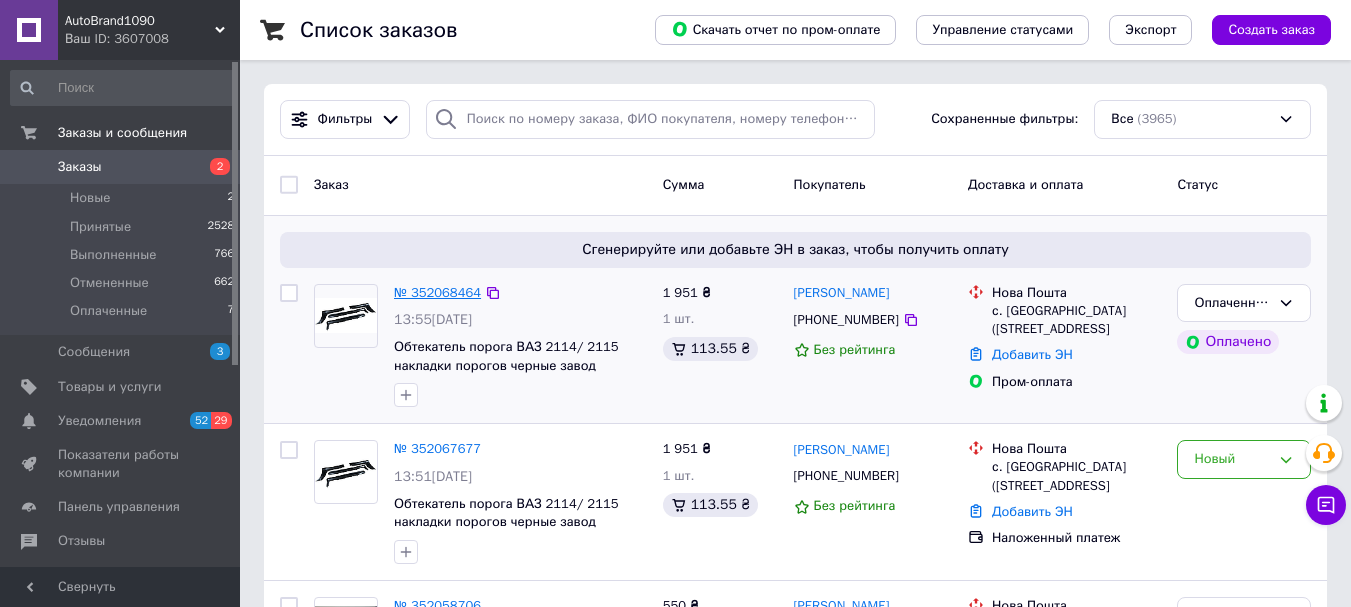 click on "№ 352068464" at bounding box center [437, 292] 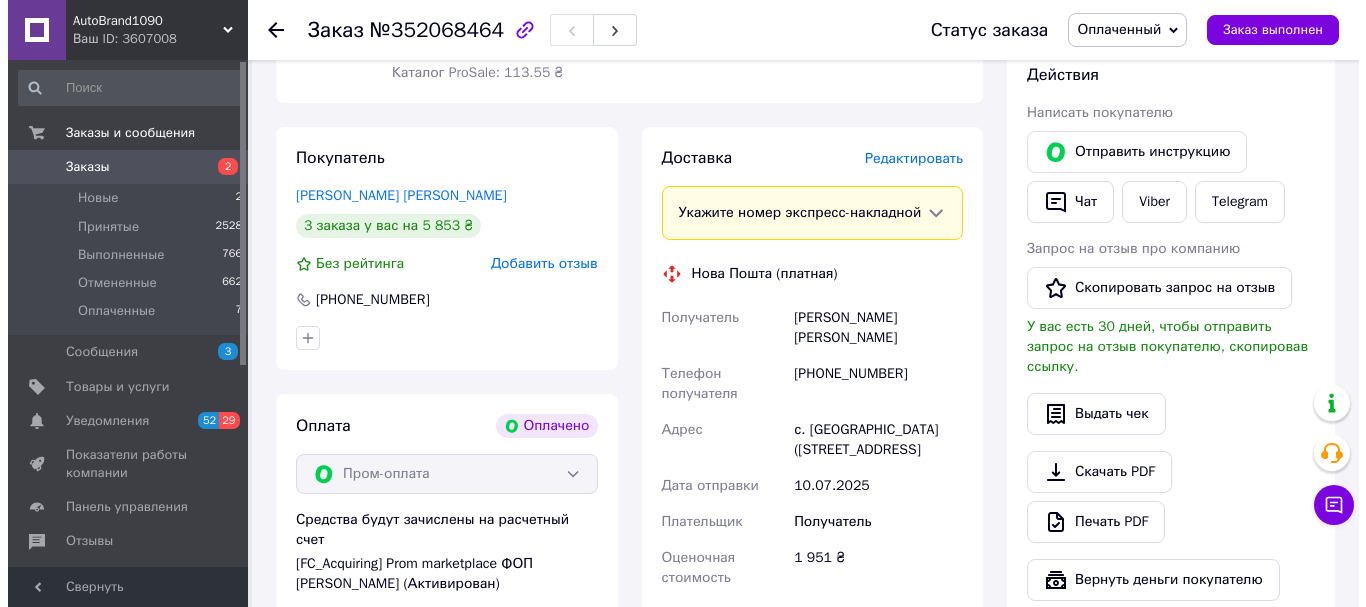 scroll, scrollTop: 333, scrollLeft: 0, axis: vertical 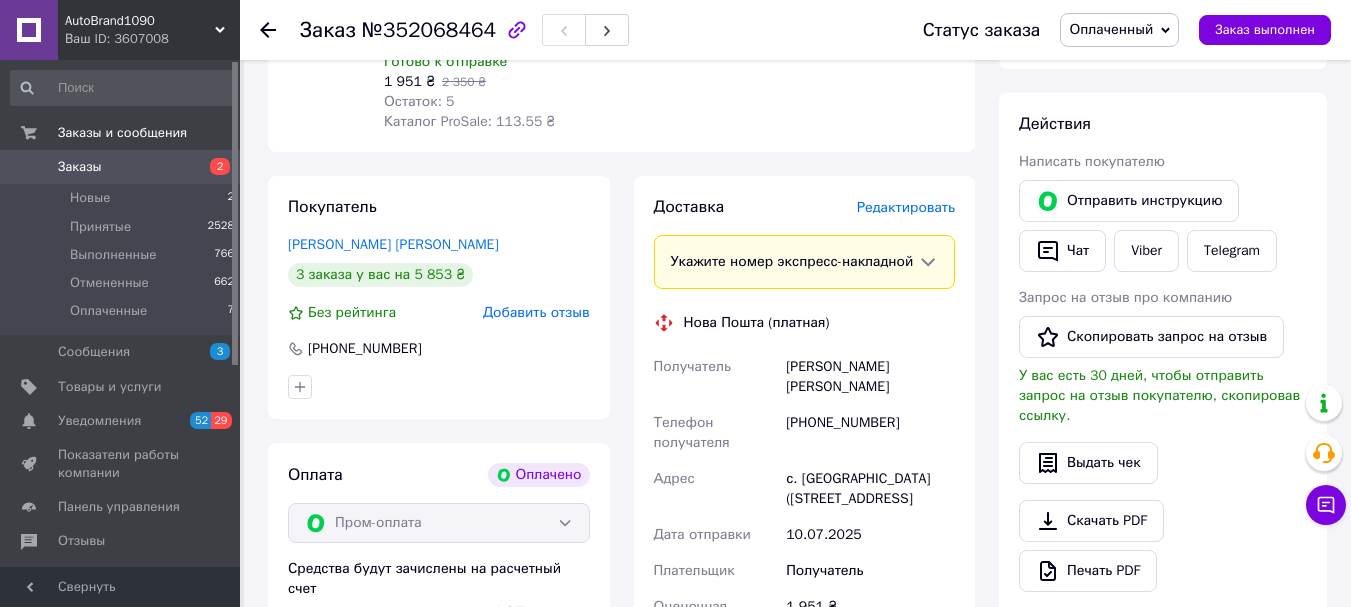 click on "Редактировать" at bounding box center (906, 207) 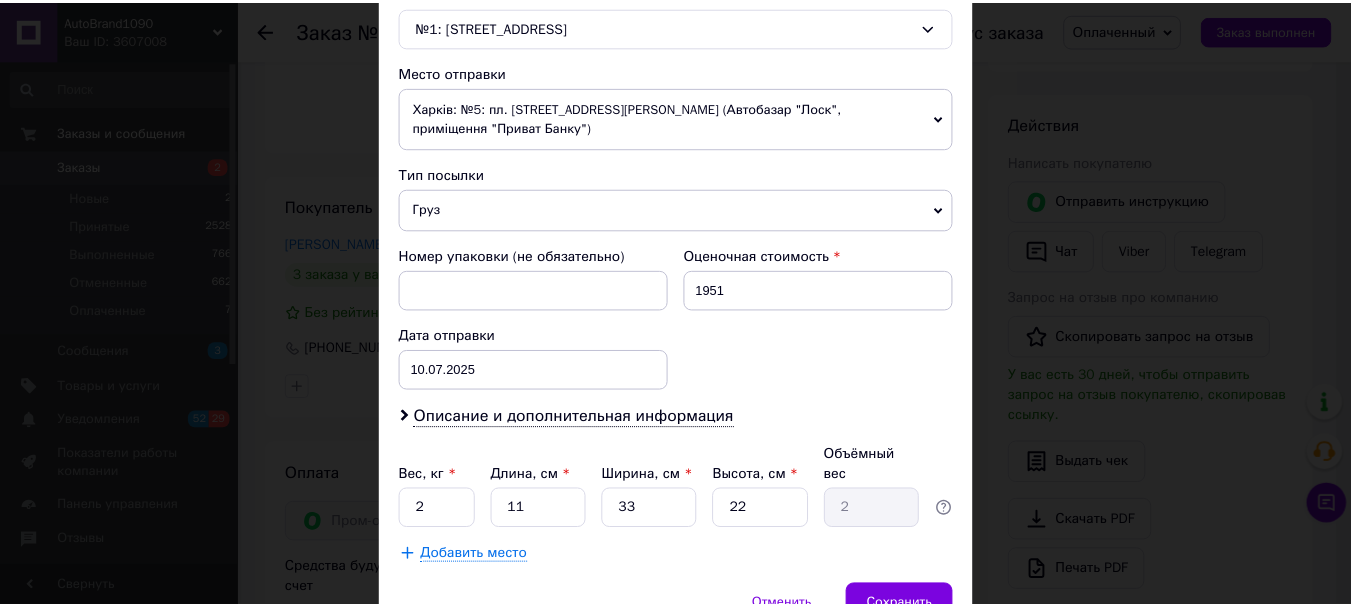 scroll, scrollTop: 667, scrollLeft: 0, axis: vertical 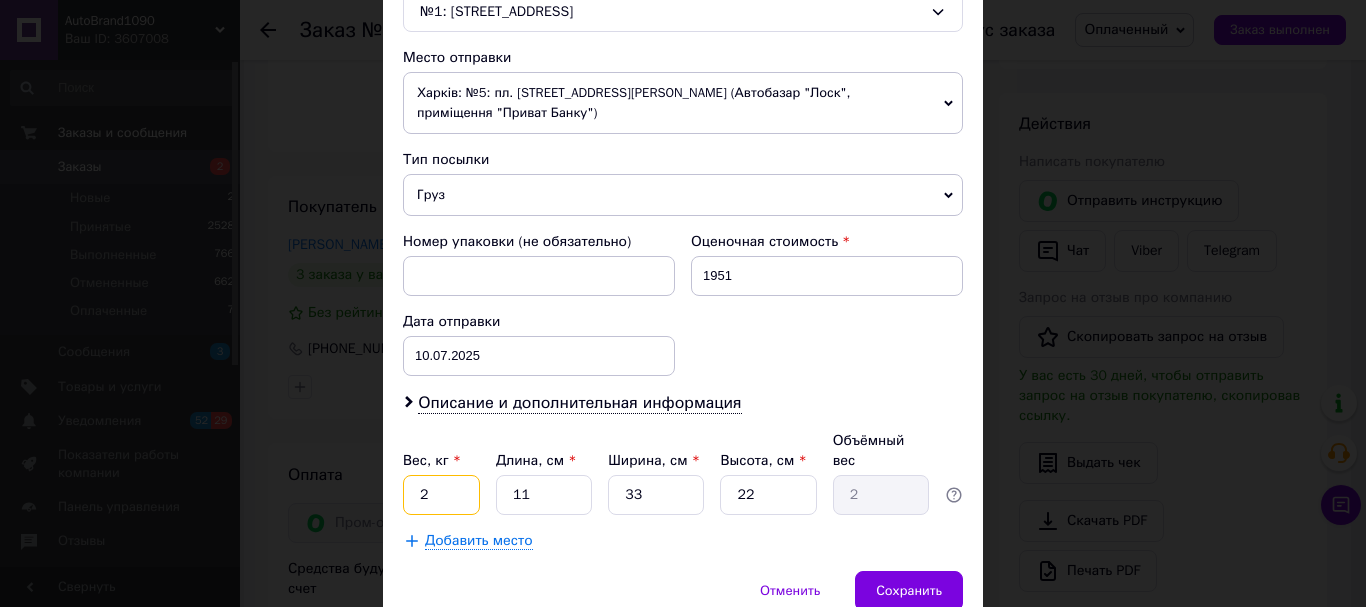 drag, startPoint x: 432, startPoint y: 451, endPoint x: 404, endPoint y: 451, distance: 28 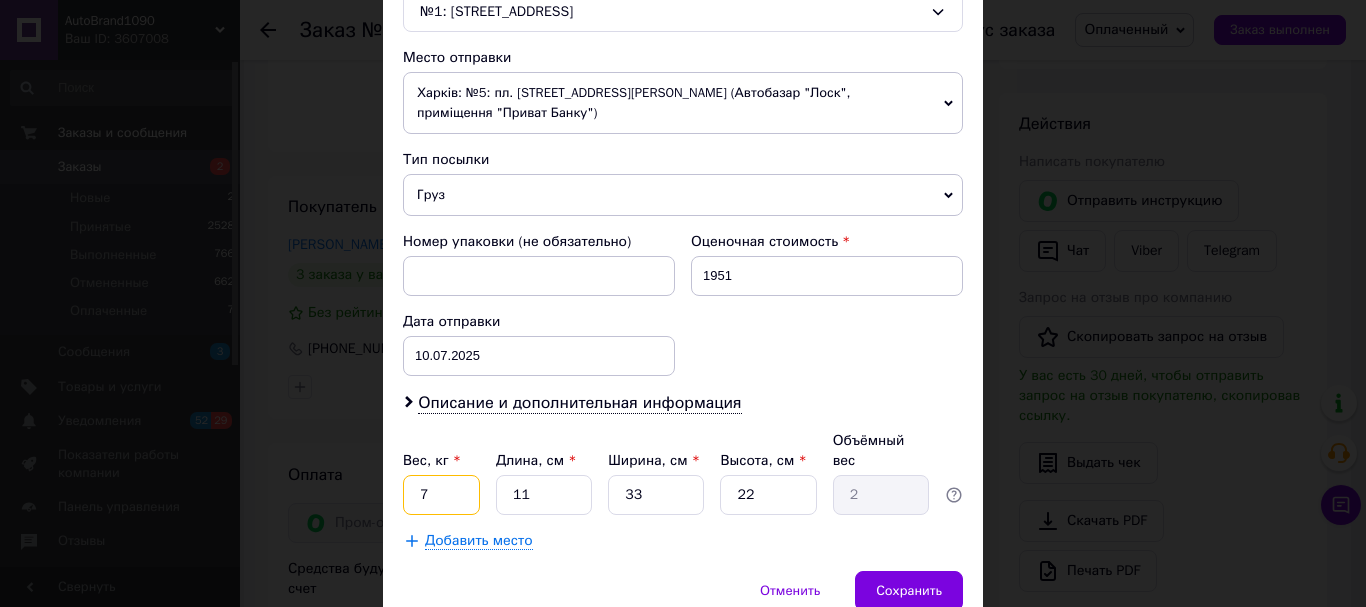 type on "7" 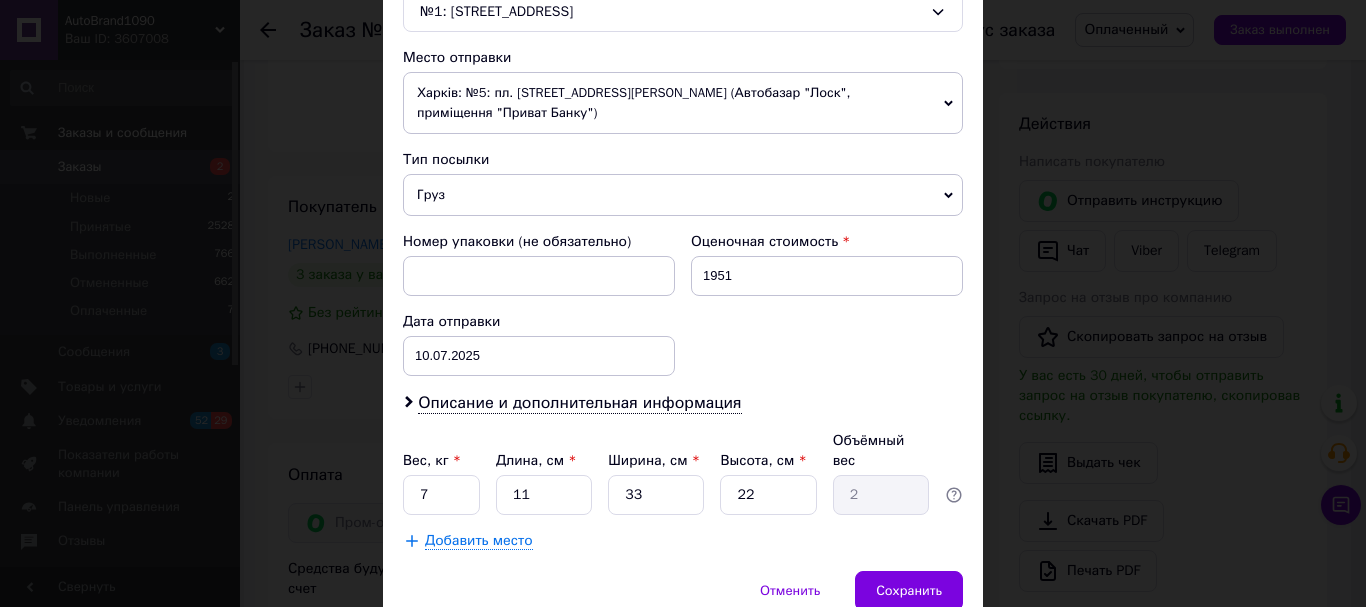 click on "Способ доставки Нова Пошта (платная) Плательщик Получатель Отправитель Фамилия получателя Чорний Имя получателя [PERSON_NAME] Отчество получателя Телефон получателя [PHONE_NUMBER] Тип доставки В отделении Курьером В почтомате Город с. [GEOGRAPHIC_DATA] ([GEOGRAPHIC_DATA].) Отделение №1: [STREET_ADDRESS] Место отправки Харків: №5: пл. [STREET_ADDRESS][PERSON_NAME] (Автобазар "Лоск", приміщення "Приват Банку") Нет совпадений. Попробуйте изменить условия поиска Добавить еще место отправки Тип посылки Груз Документы Номер упаковки (не обязательно) Оценочная стоимость 1951 Дата отправки < 2025" at bounding box center (683, 17) 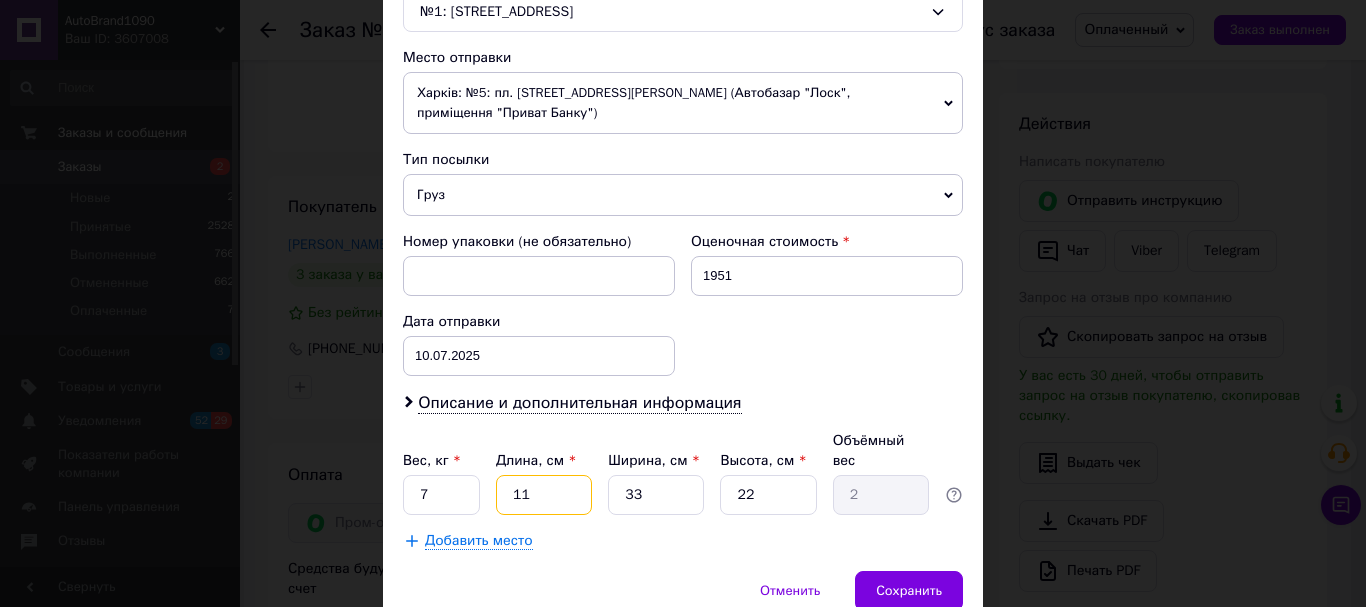 click on "11" at bounding box center (544, 495) 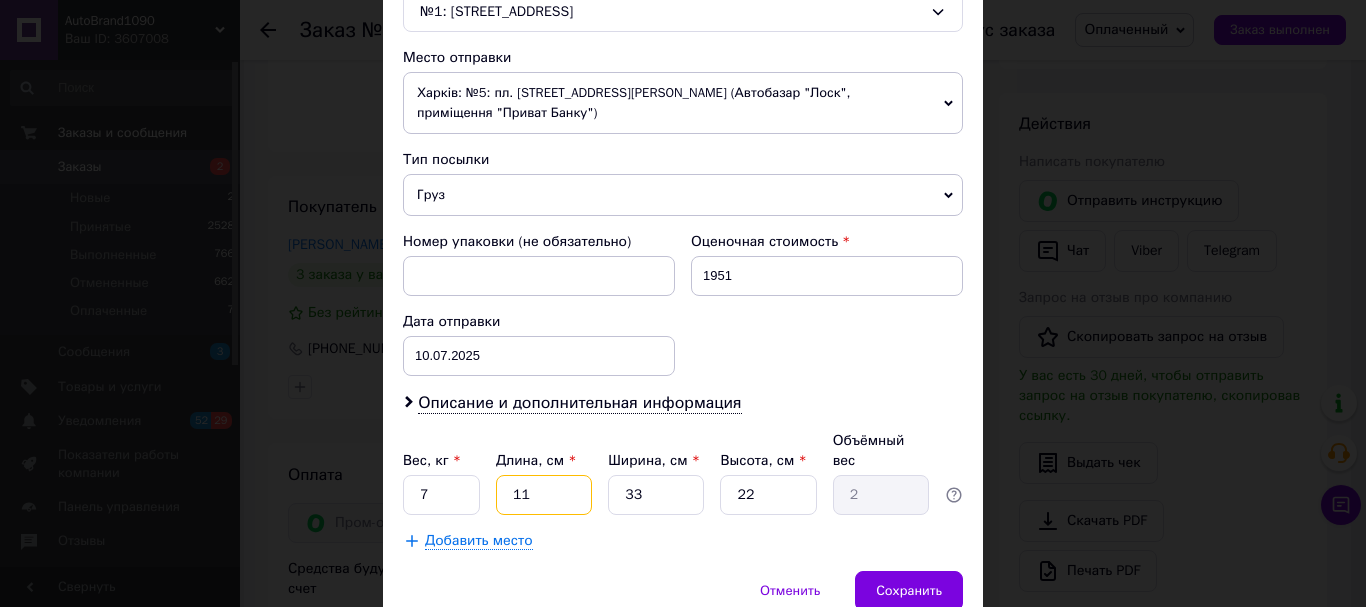 type on "1" 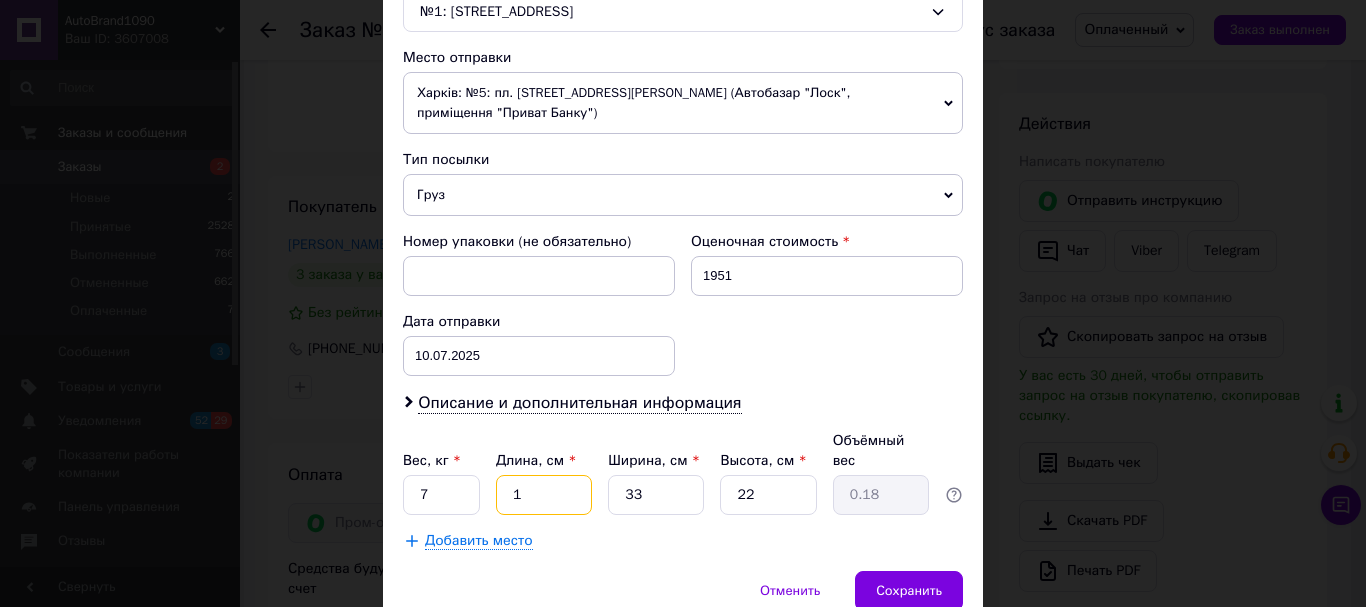type 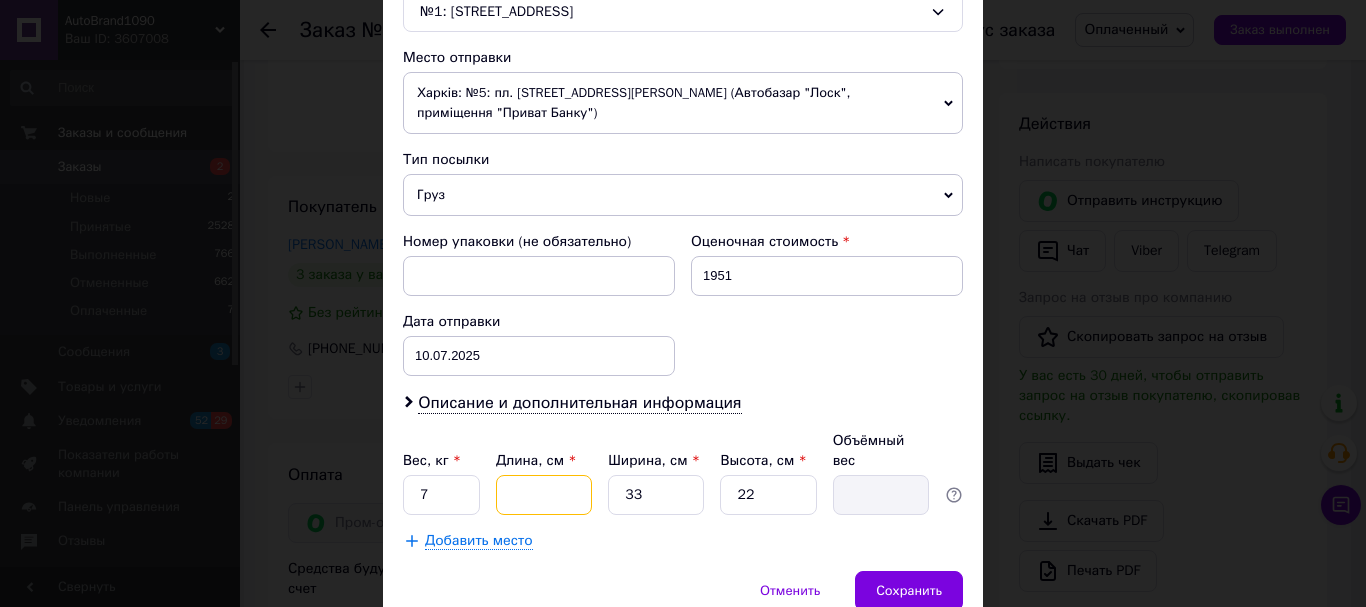 type on "1" 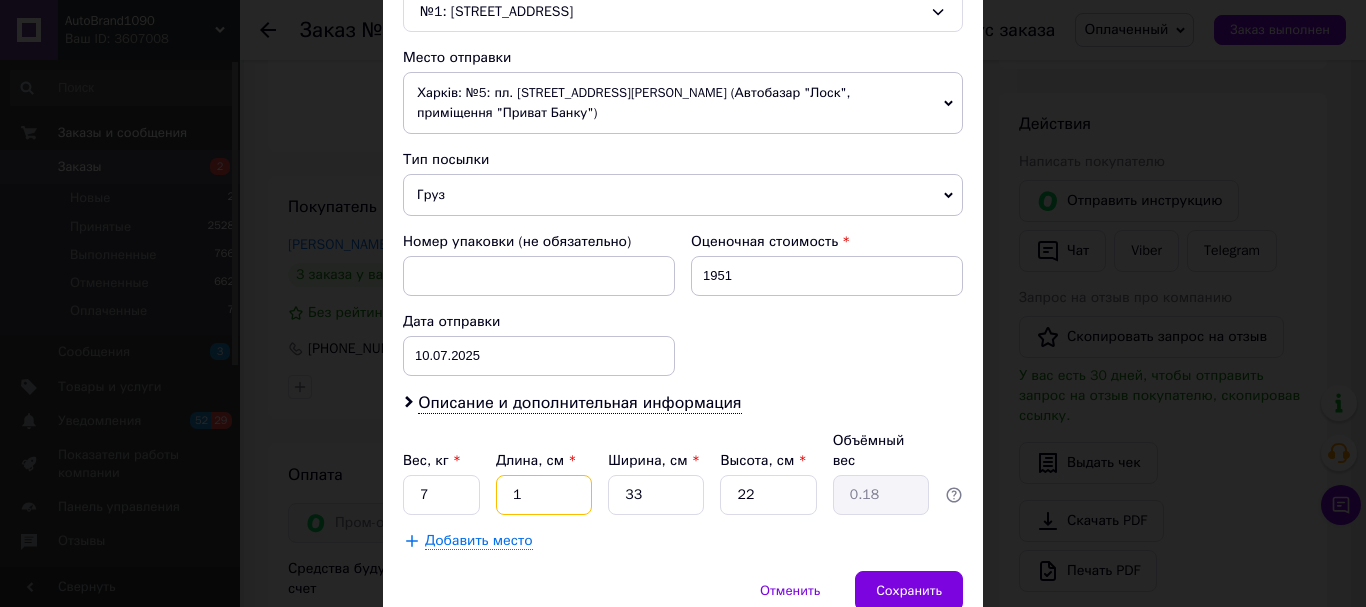 type on "15" 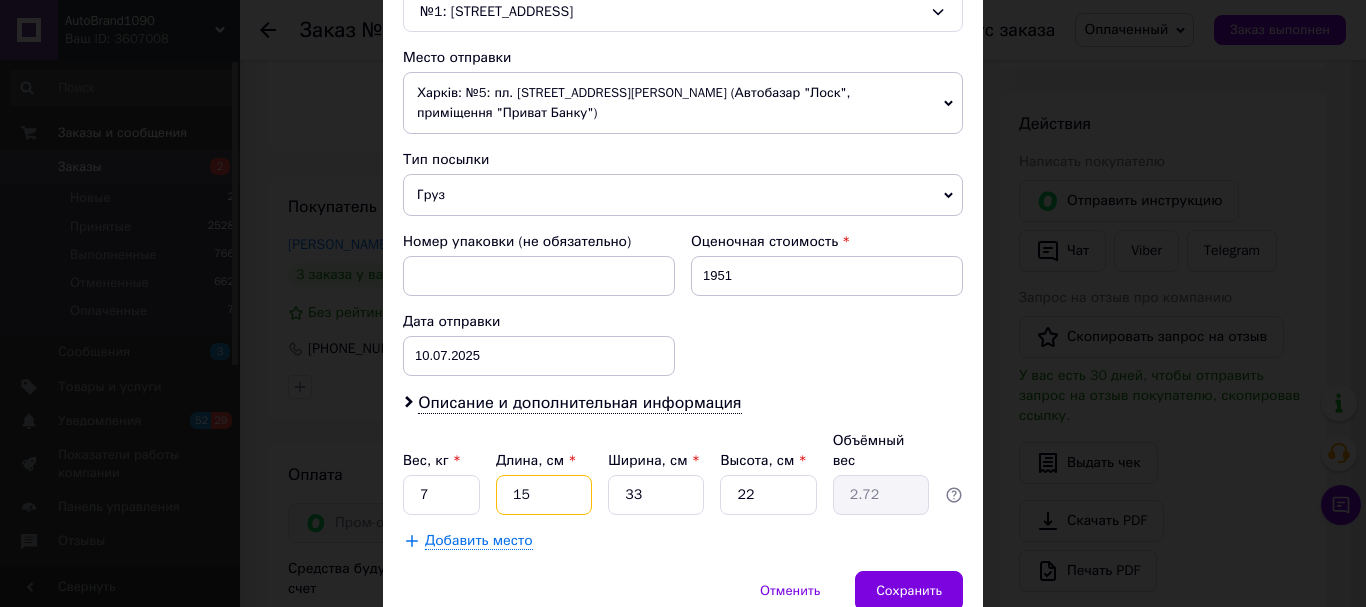 type on "150" 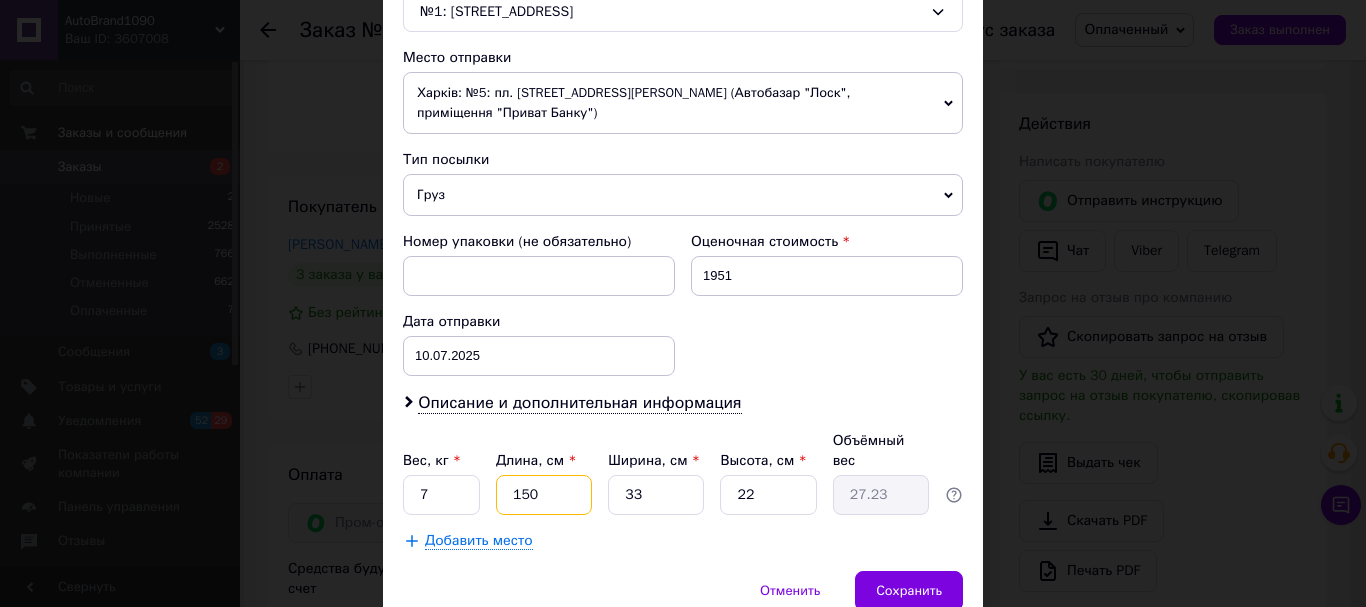 type on "150" 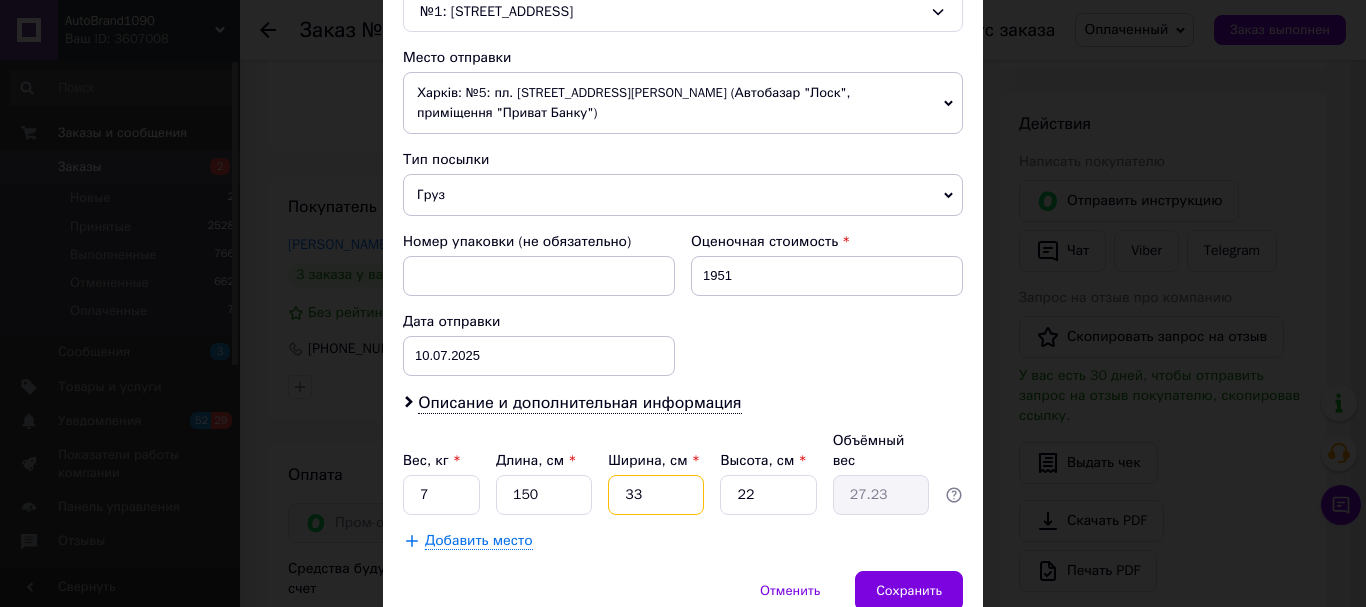 type on "7" 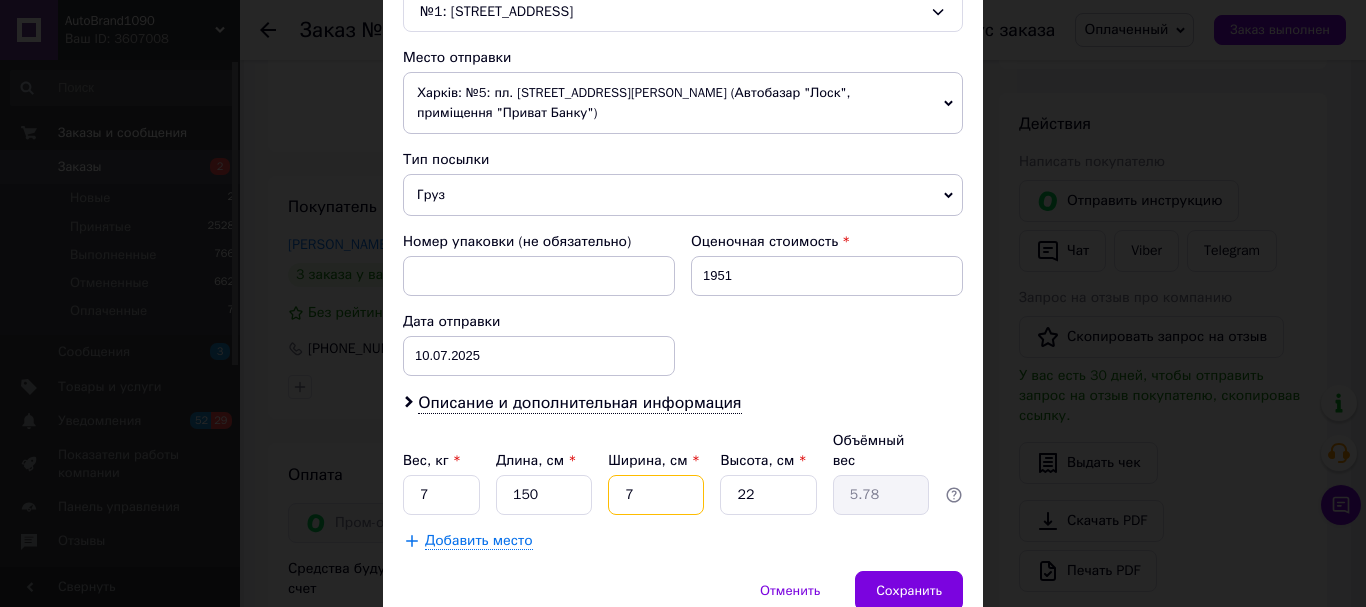 type 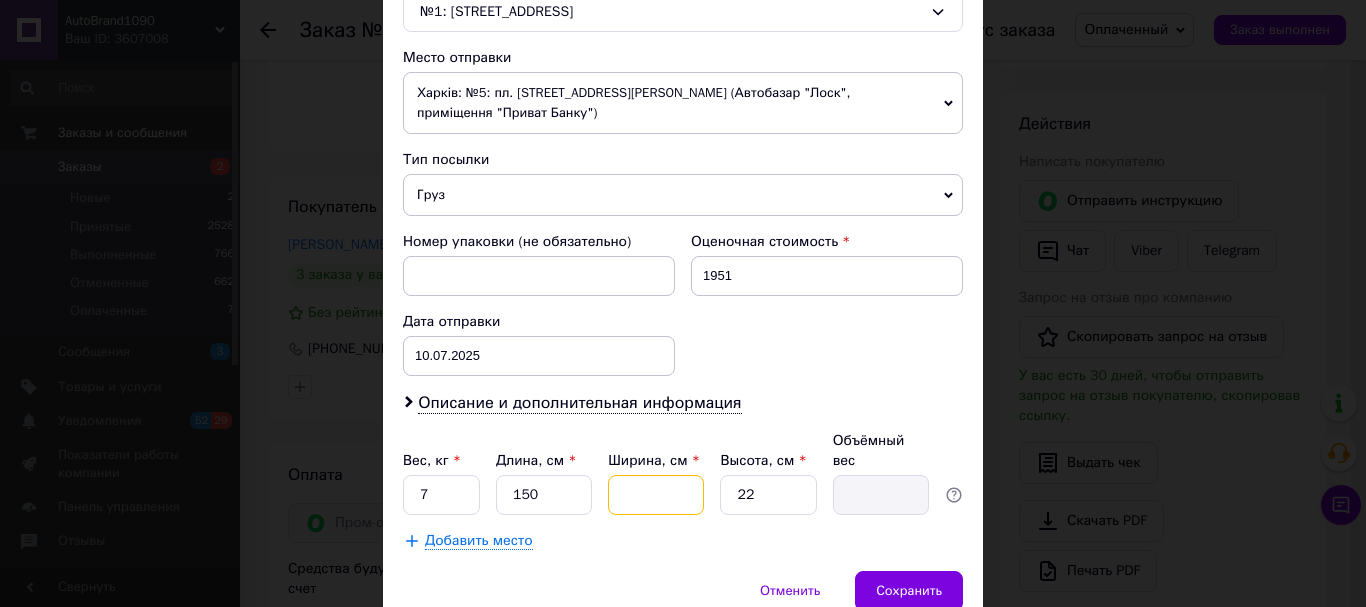type on "8" 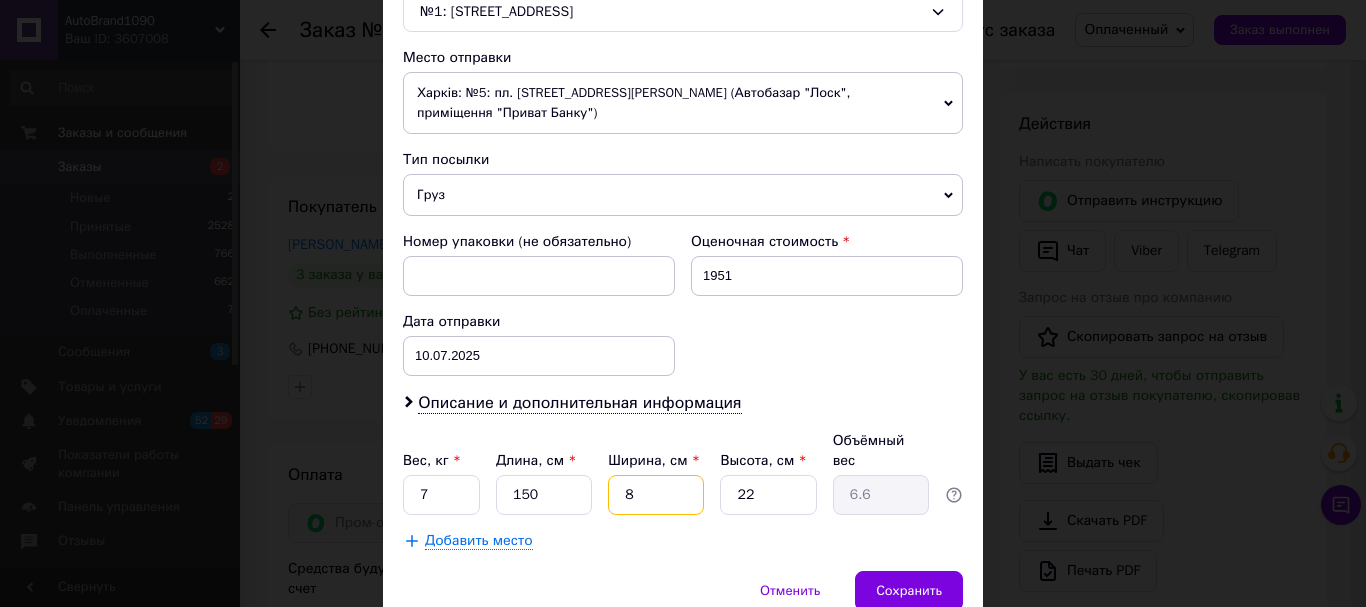 type on "80" 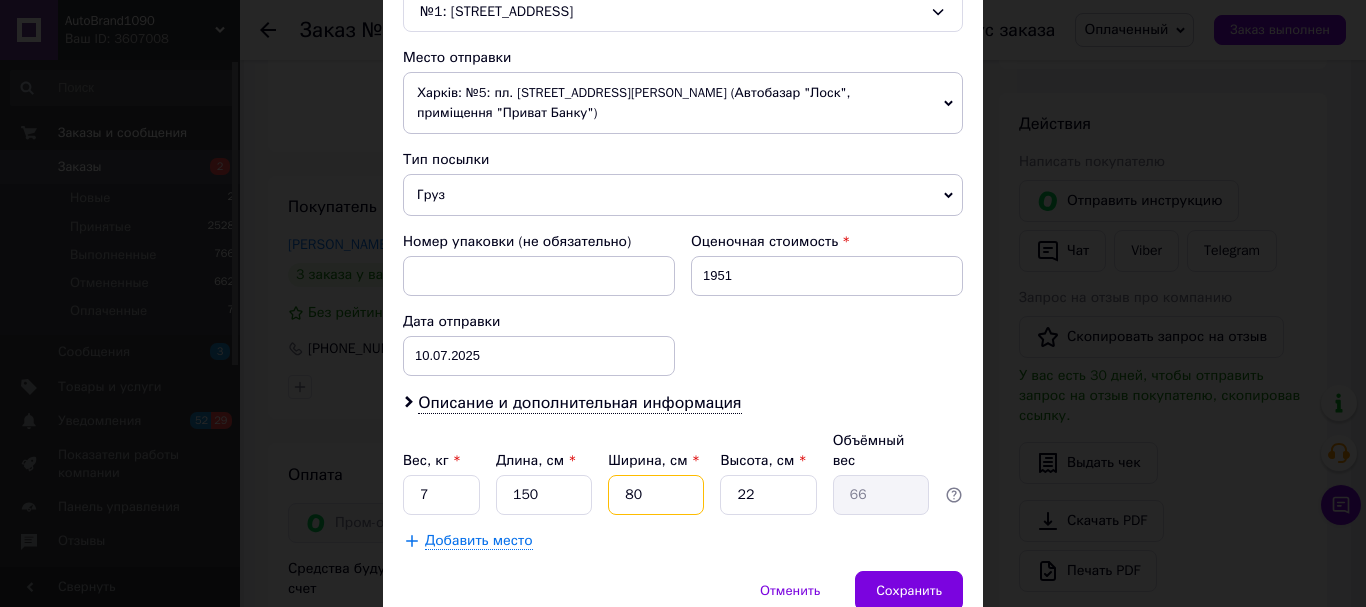 type on "80" 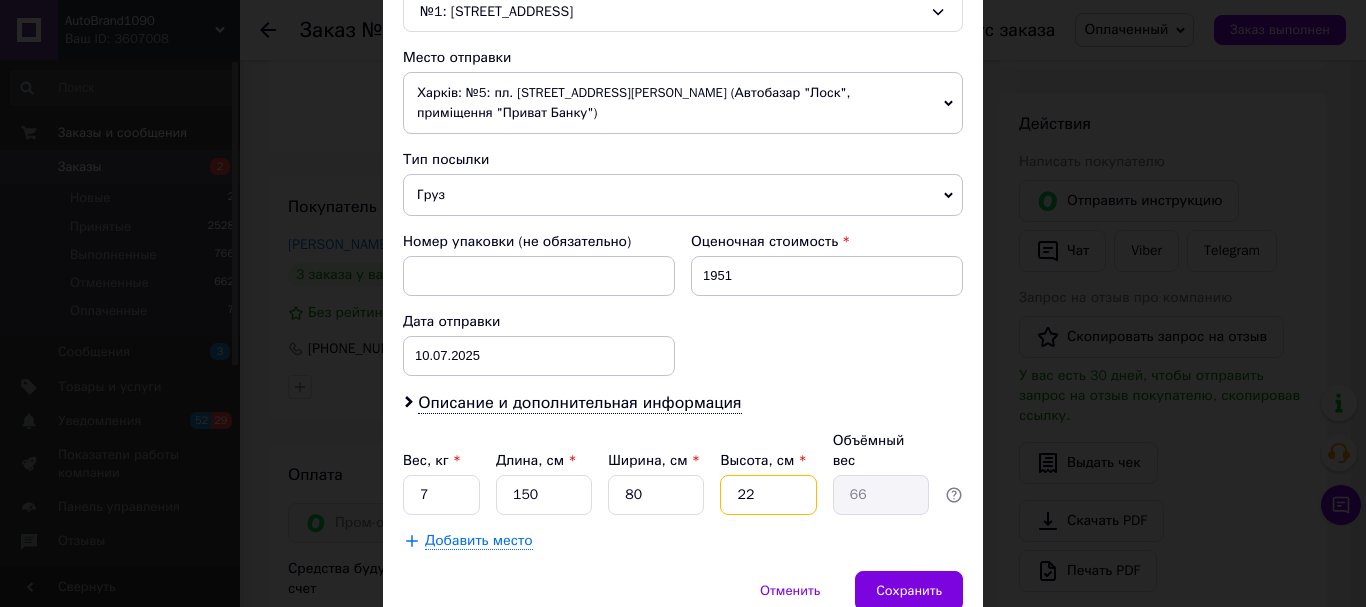 type on "3" 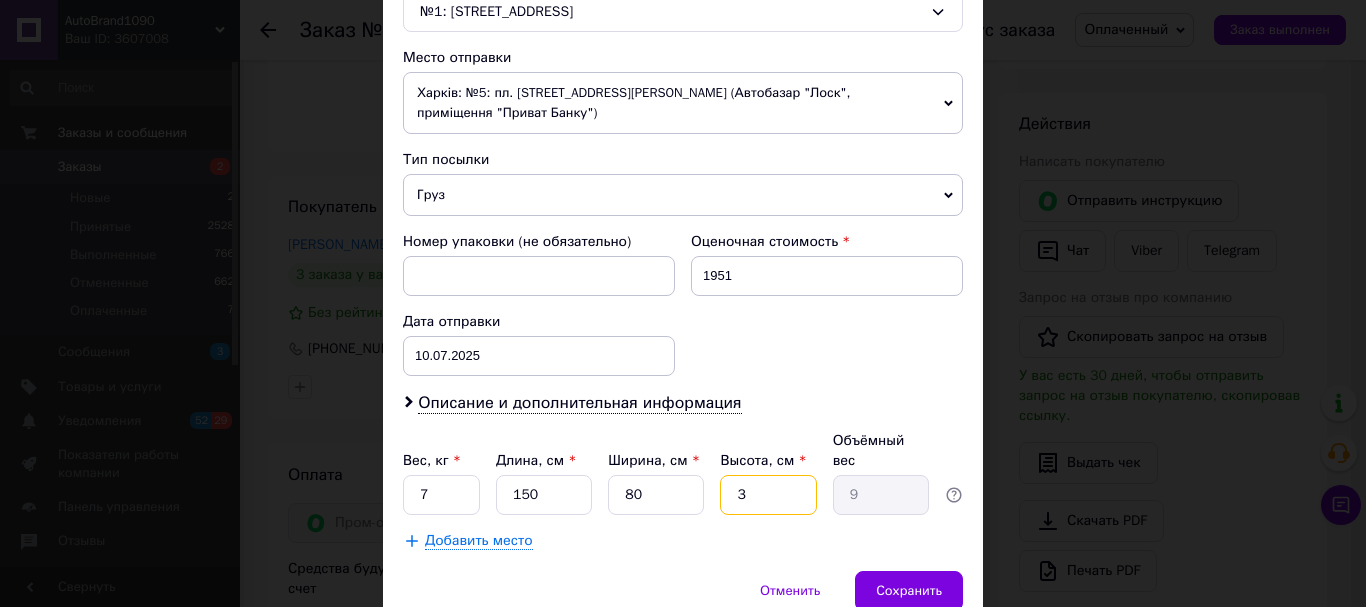 type on "30" 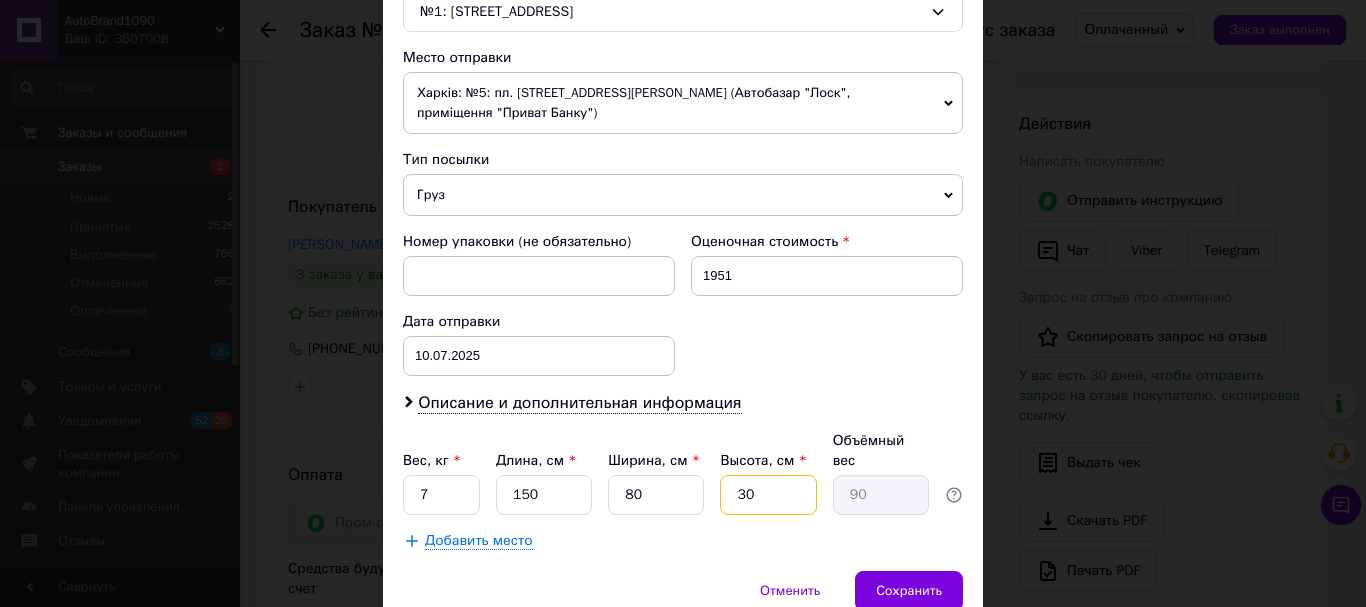 type on "3" 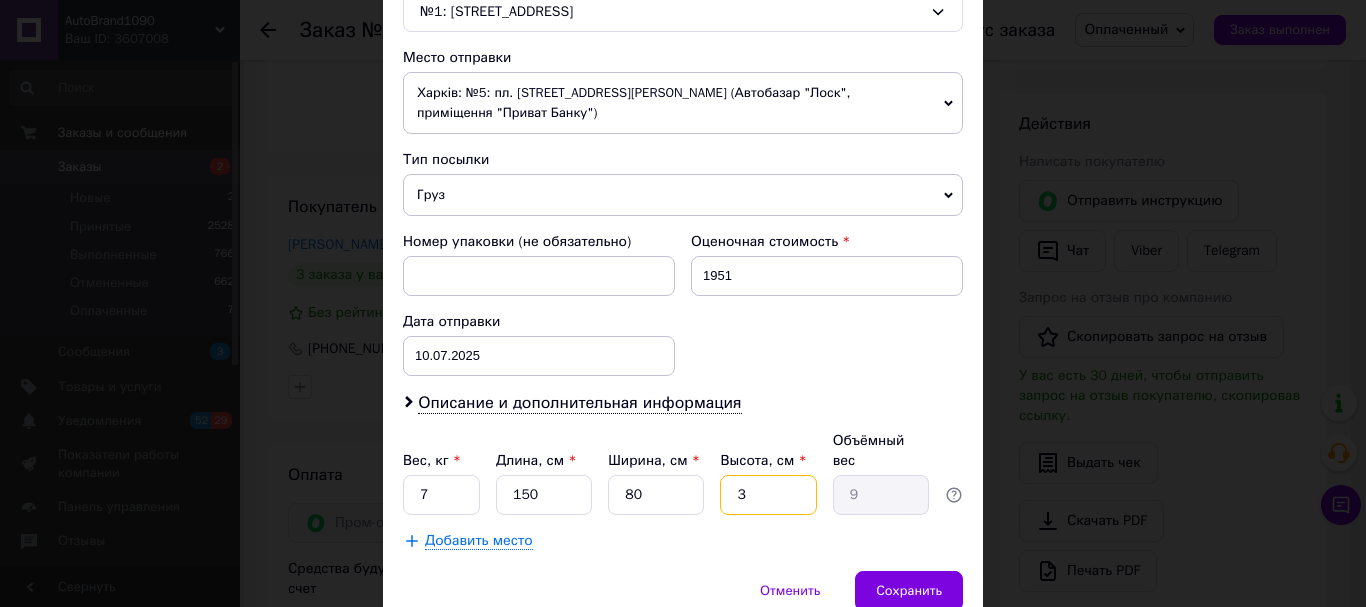 type 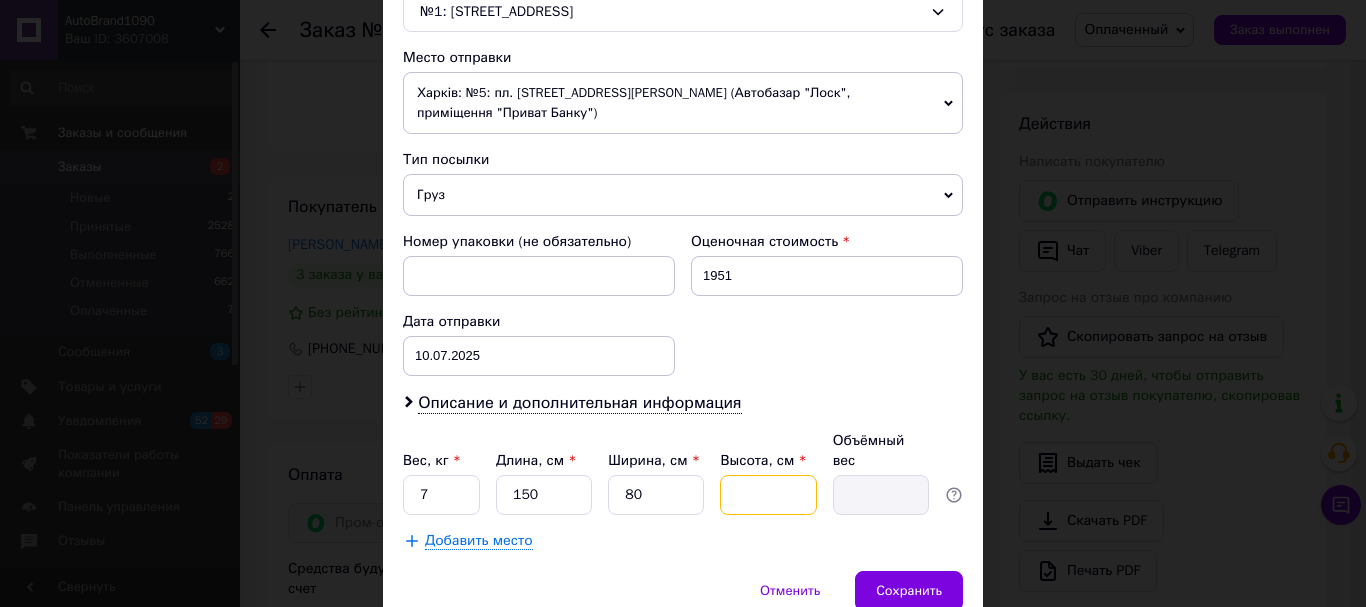 type 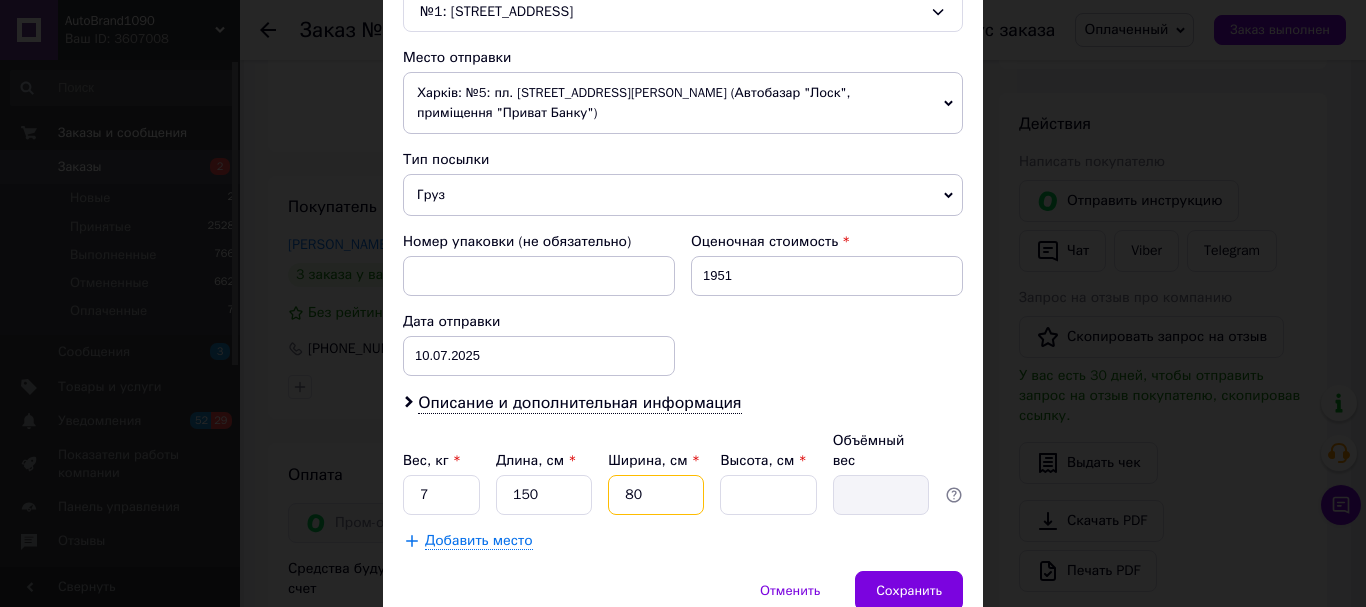 click on "80" at bounding box center [656, 495] 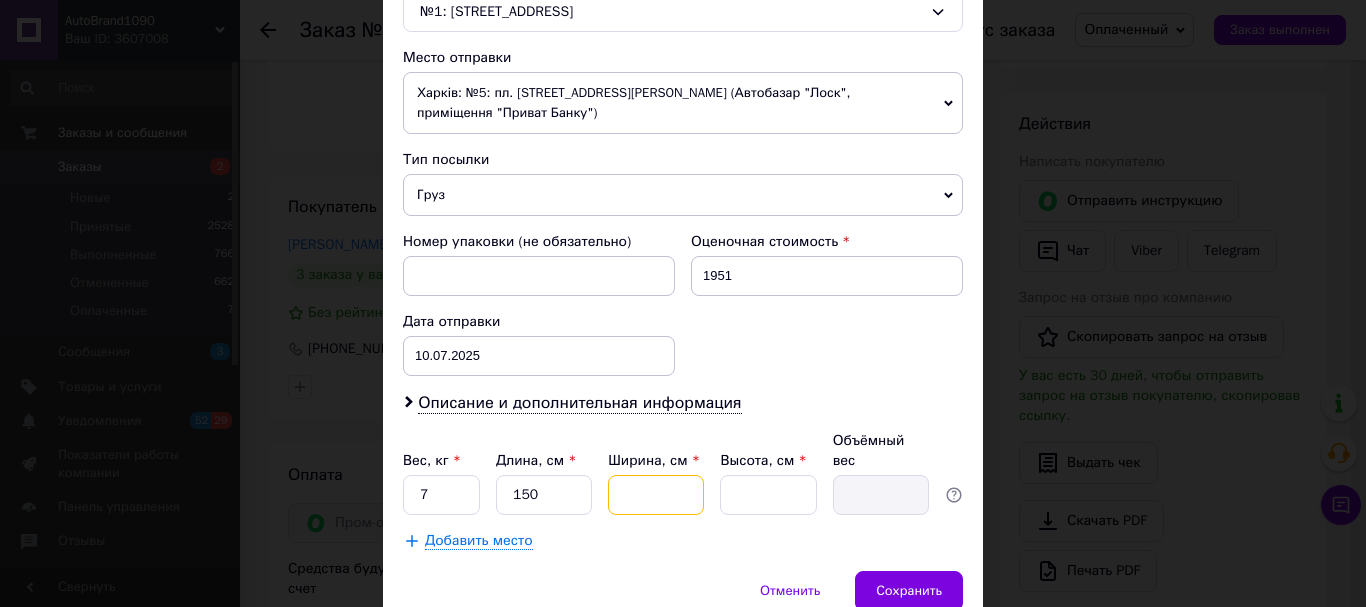 click on "Ширина, см   *" at bounding box center (656, 495) 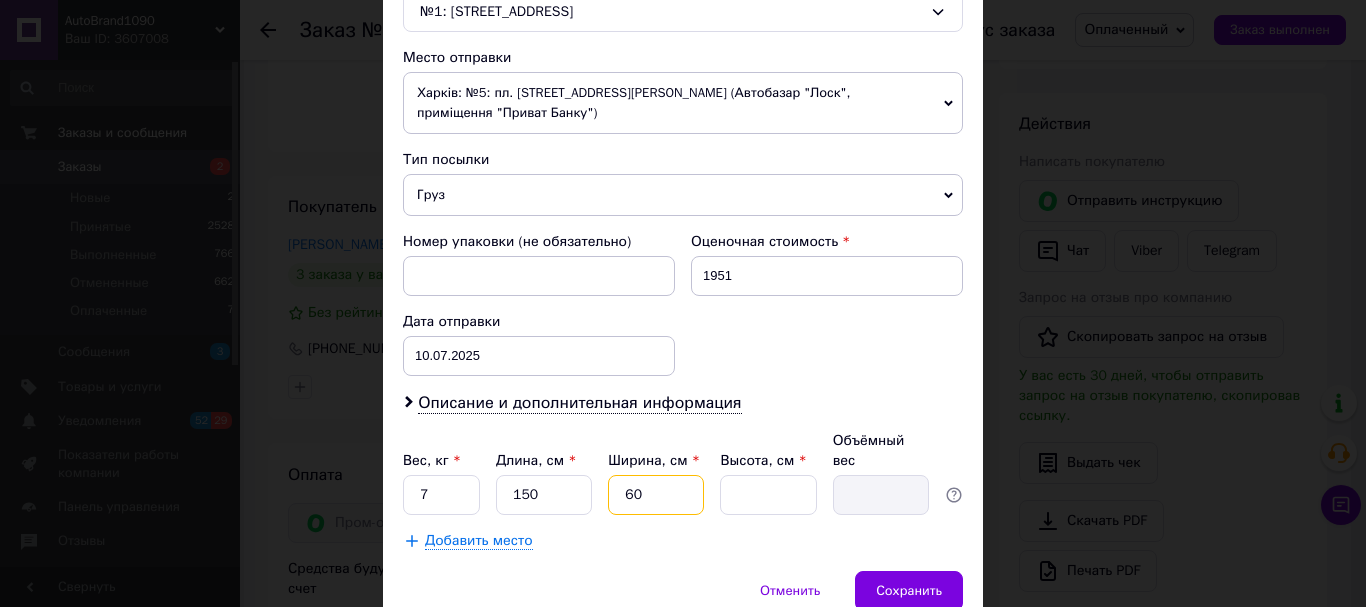 type on "60" 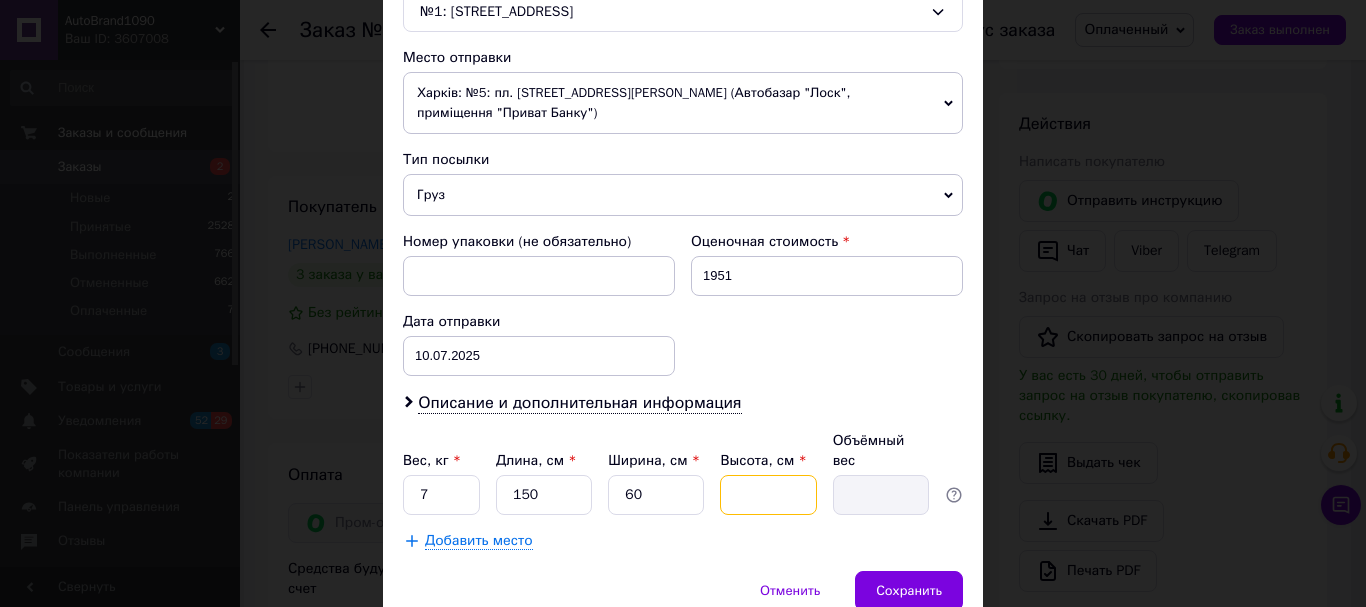 type on "3" 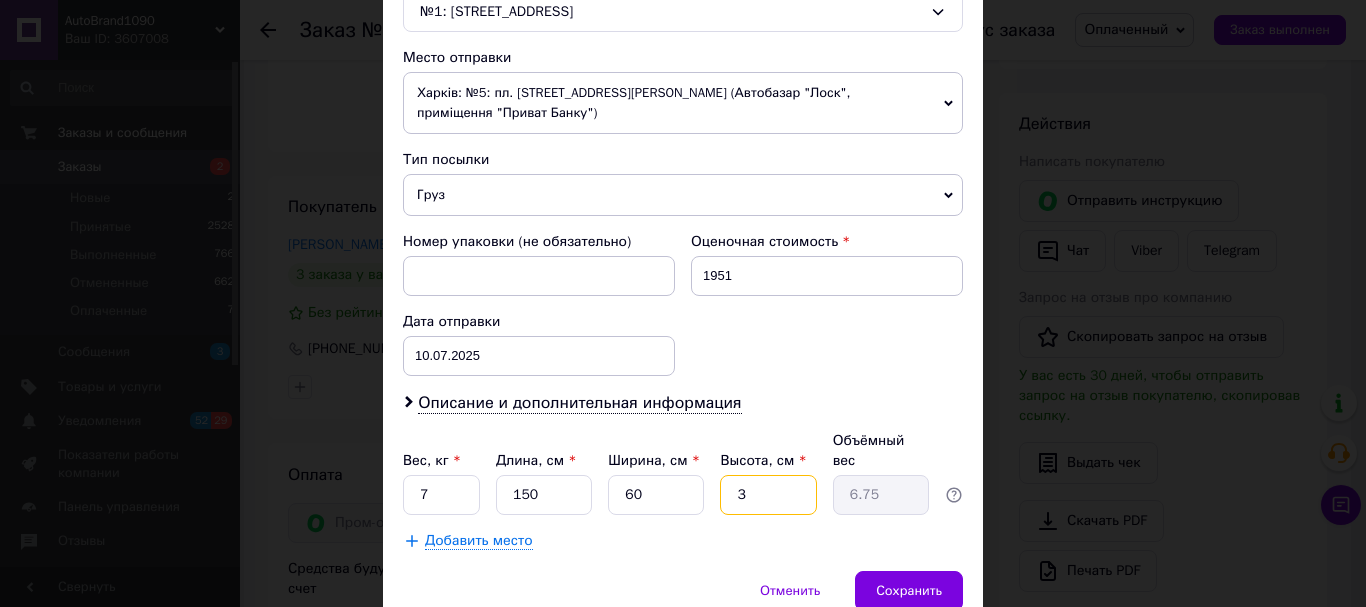 type on "30" 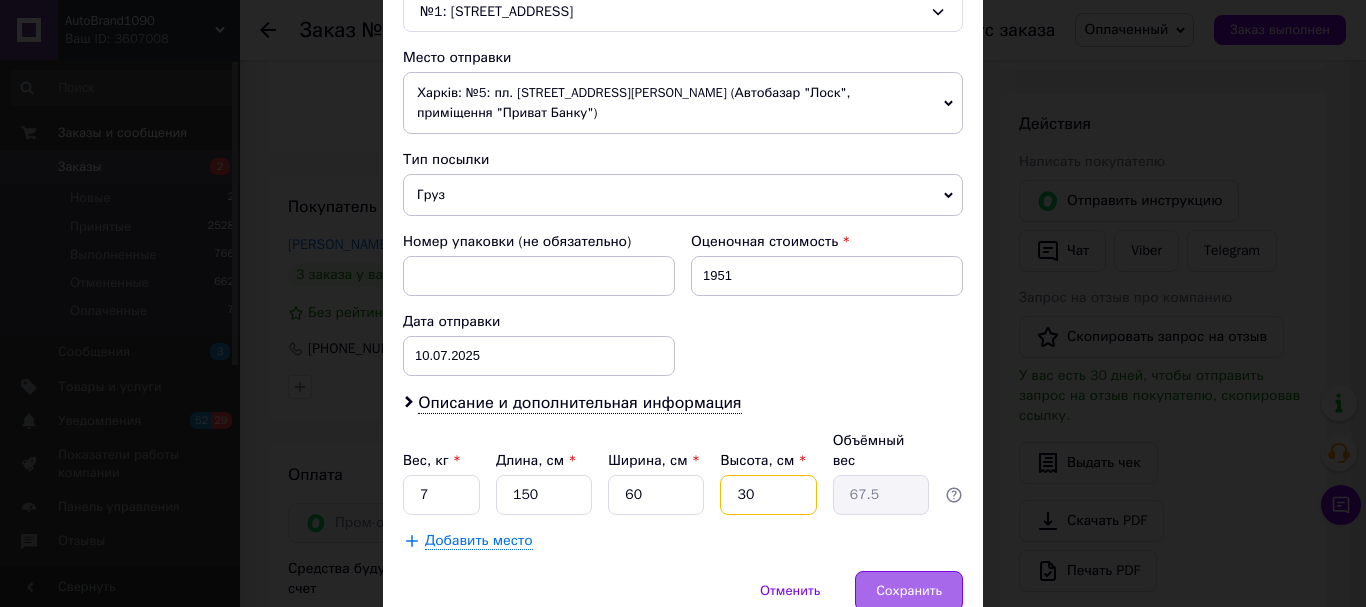 type on "30" 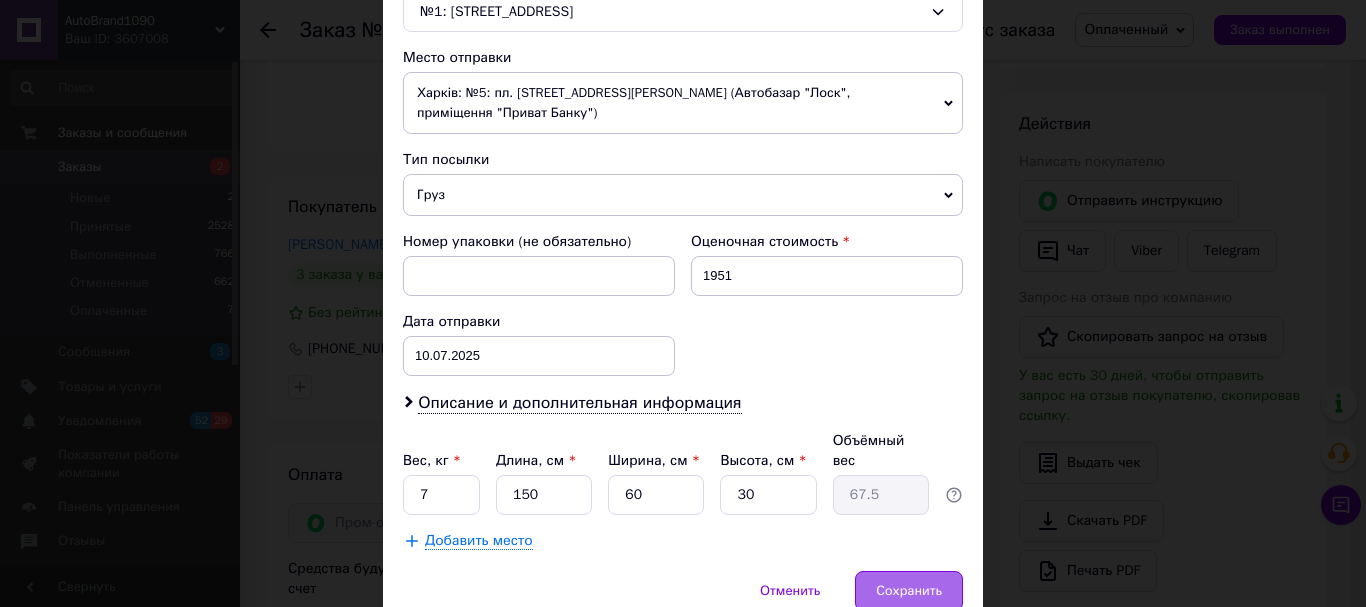click on "Сохранить" at bounding box center (909, 591) 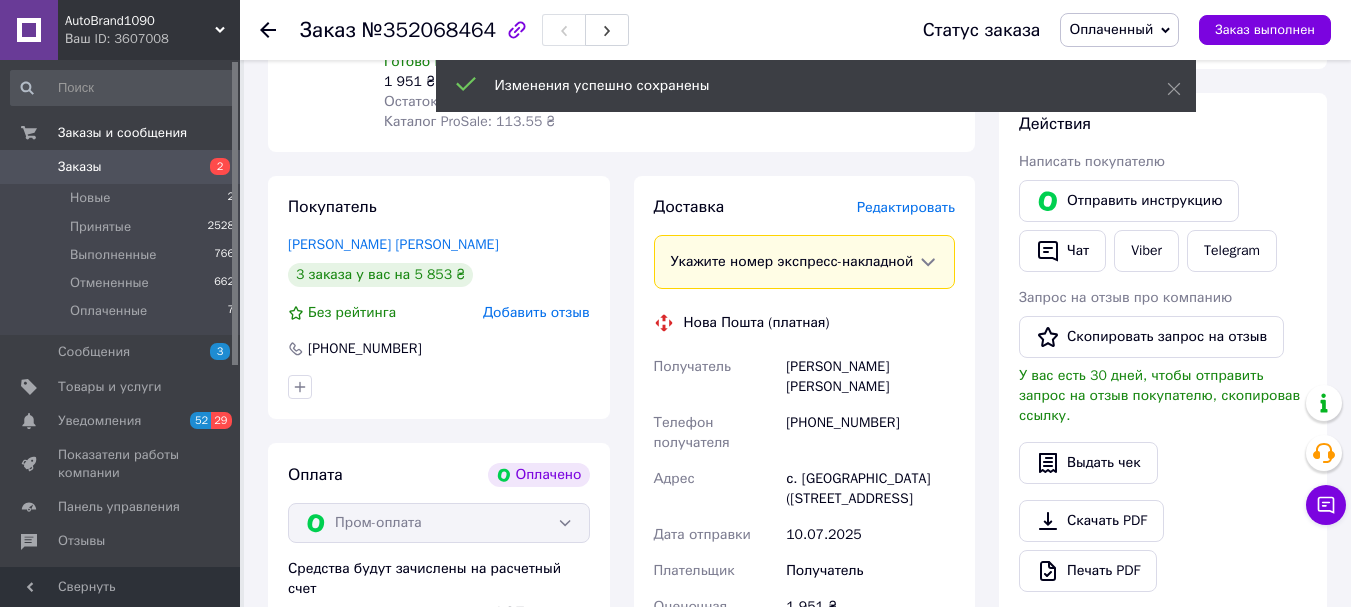 scroll, scrollTop: 667, scrollLeft: 0, axis: vertical 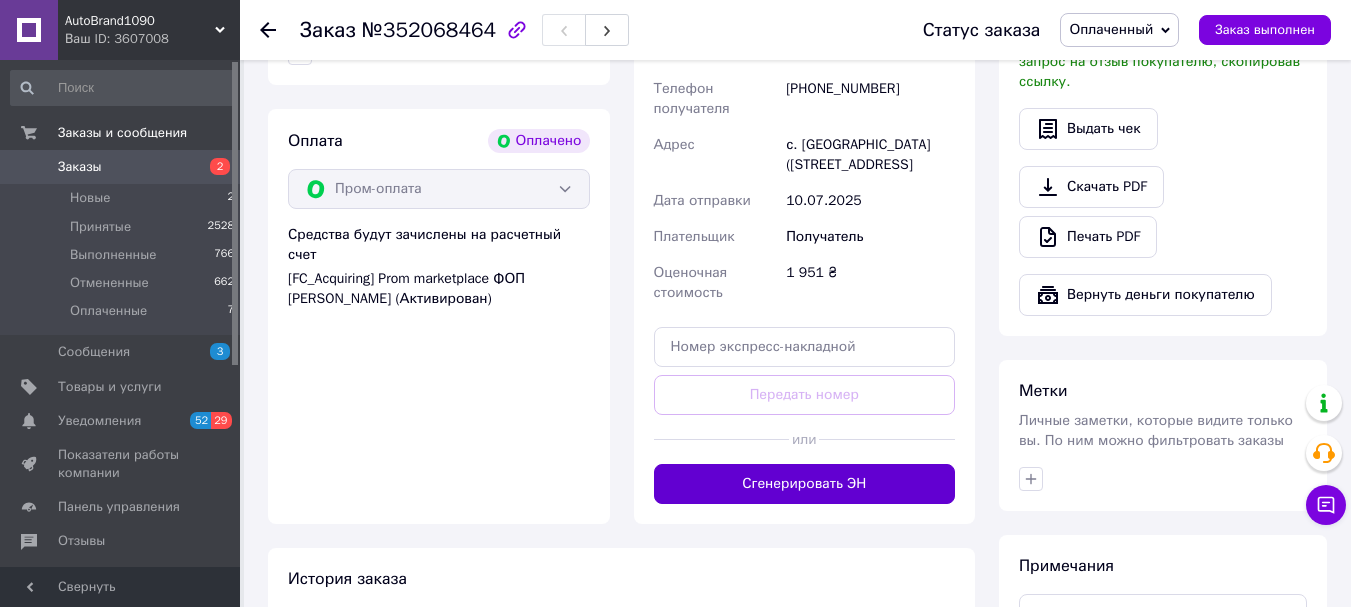 click on "Сгенерировать ЭН" at bounding box center [805, 484] 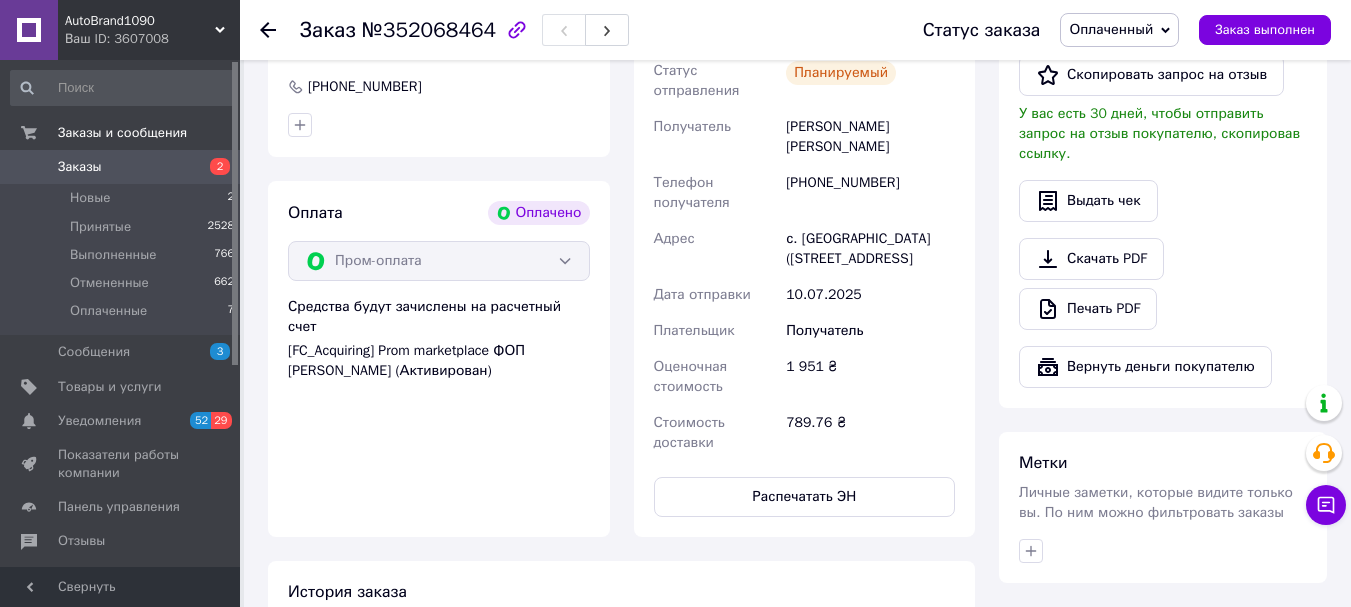 scroll, scrollTop: 500, scrollLeft: 0, axis: vertical 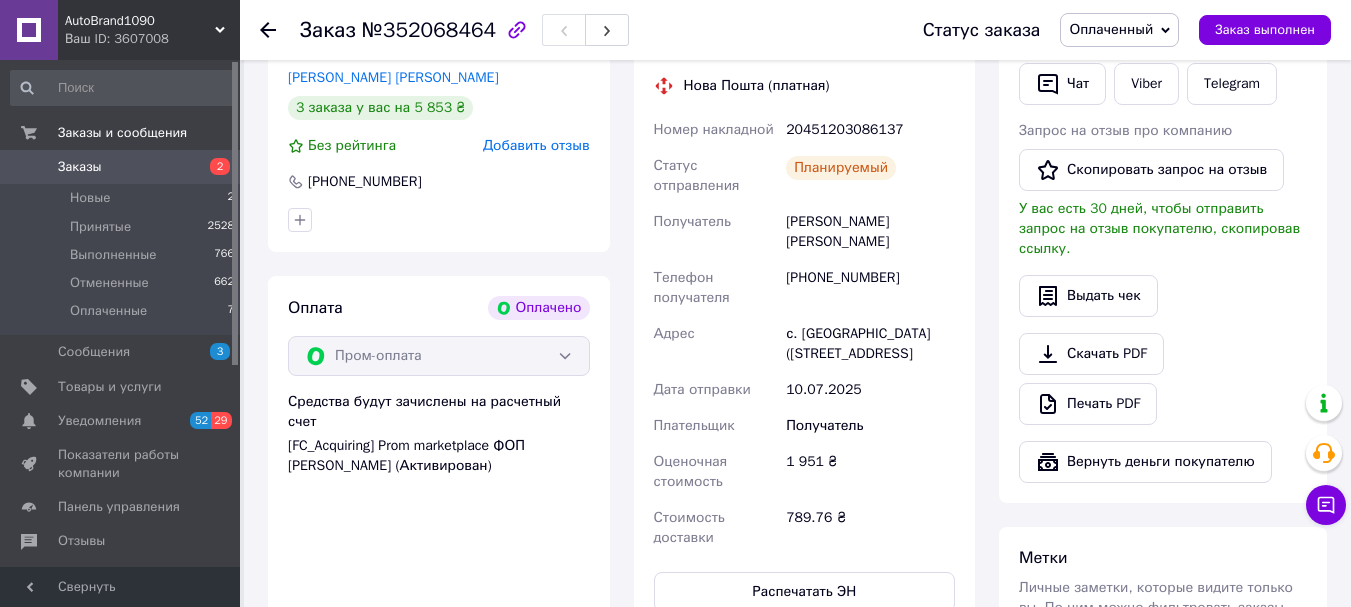 click on "20451203086137" at bounding box center (870, 130) 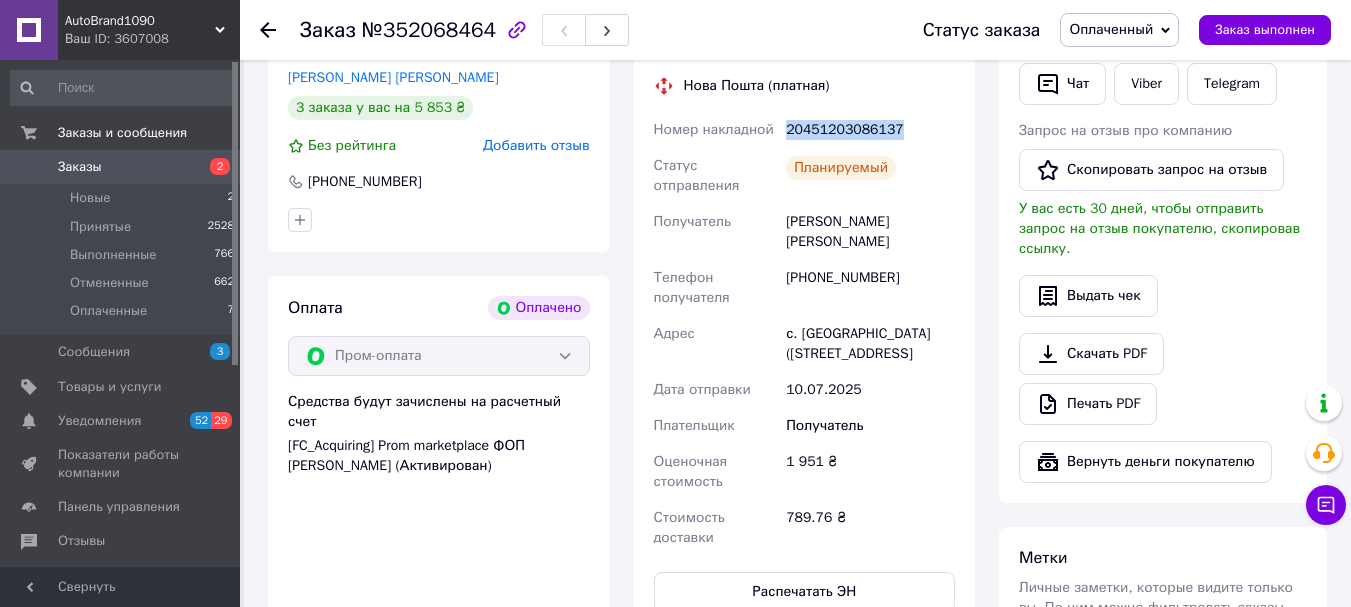 click on "20451203086137" at bounding box center [870, 130] 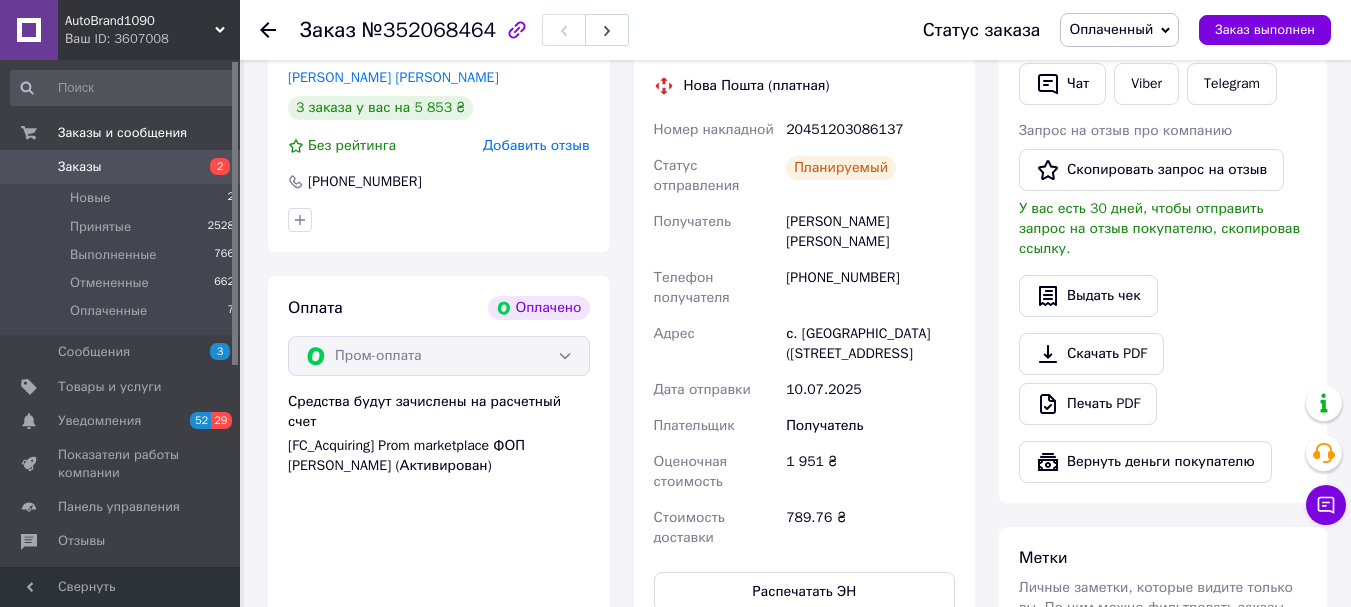 click on "с. Знаменовка (Днепропетровская обл.), №1: ул. Центральная,187" at bounding box center [870, 344] 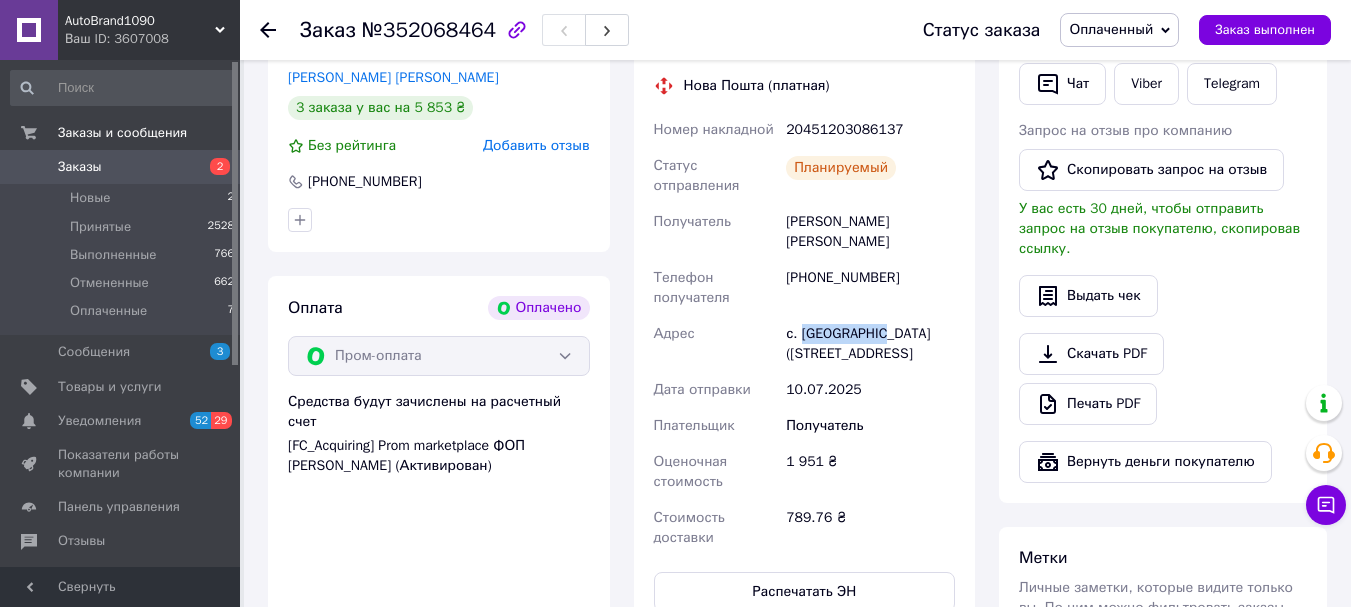click on "с. Знаменовка (Днепропетровская обл.), №1: ул. Центральная,187" at bounding box center [870, 344] 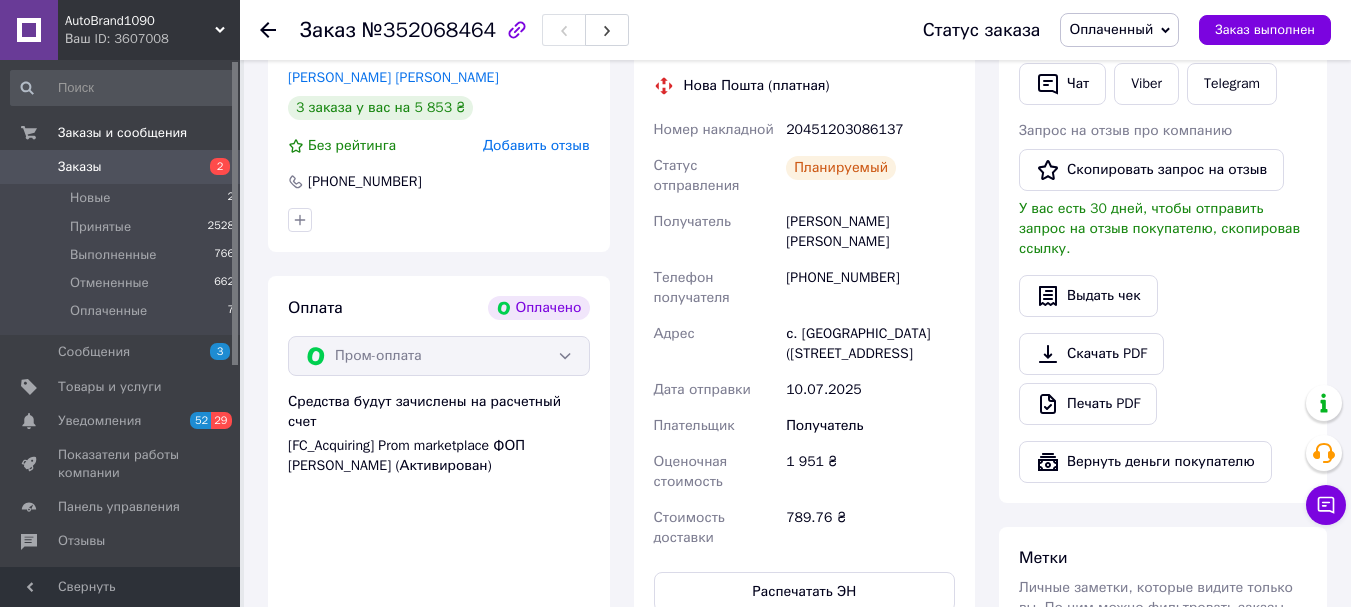 click on "+380976394504" at bounding box center (870, 288) 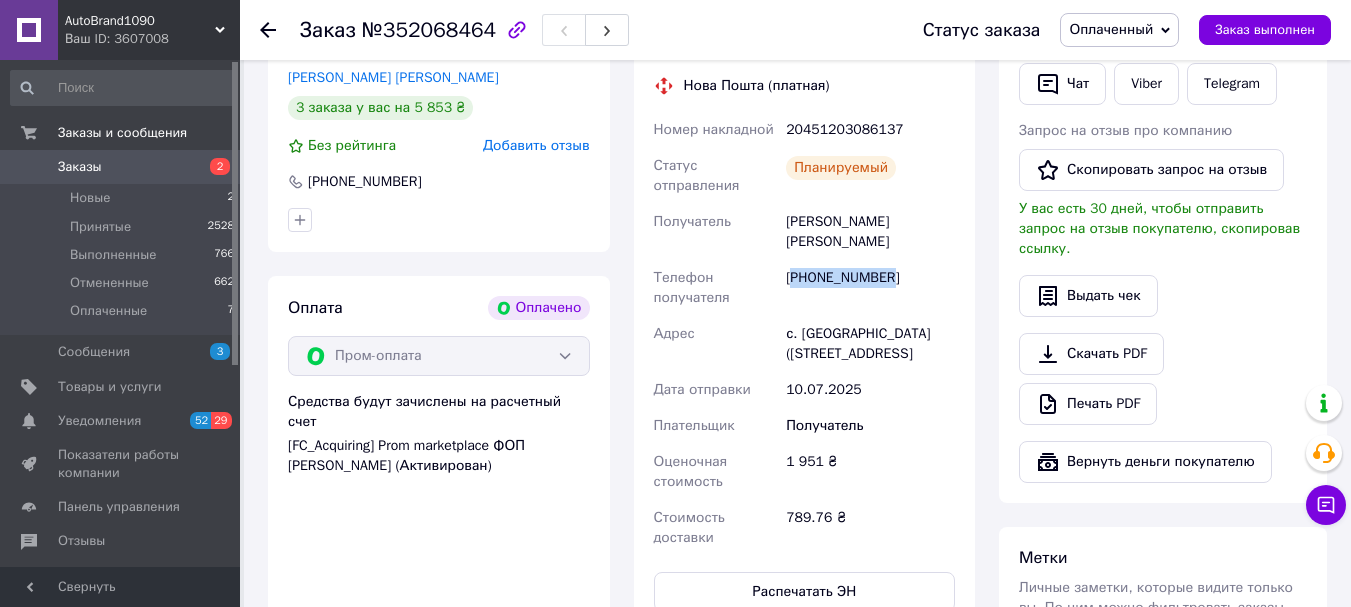 click on "+380976394504" at bounding box center [870, 288] 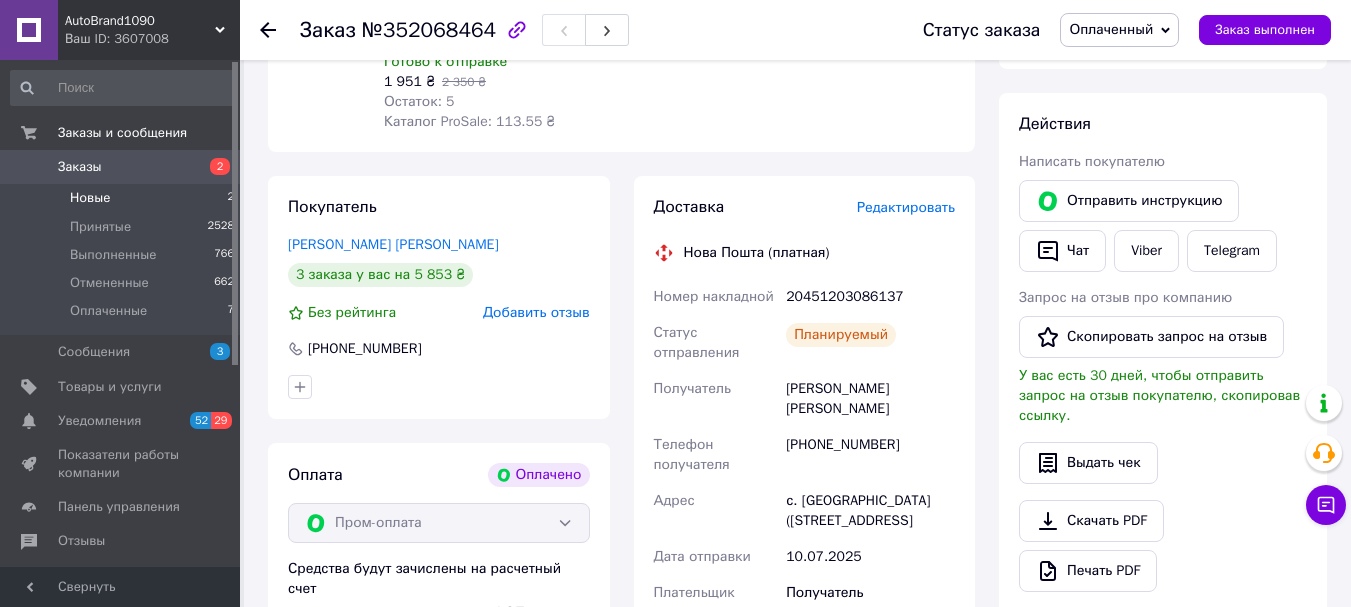 click on "Новые" at bounding box center [90, 198] 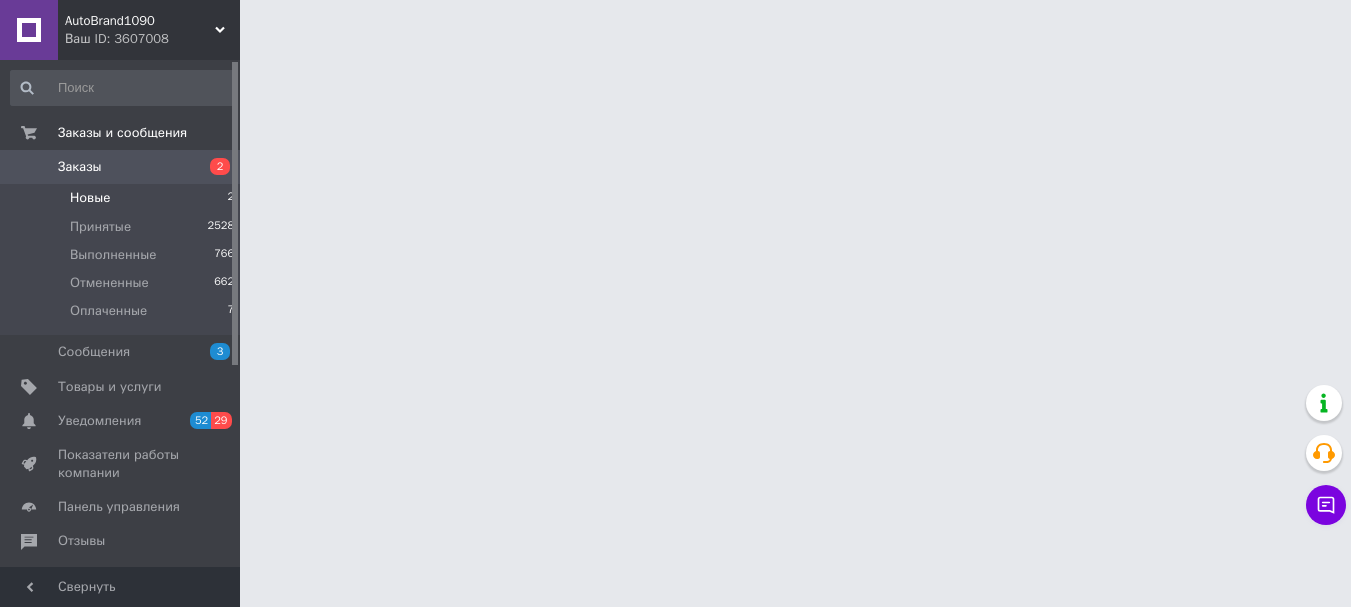 scroll, scrollTop: 0, scrollLeft: 0, axis: both 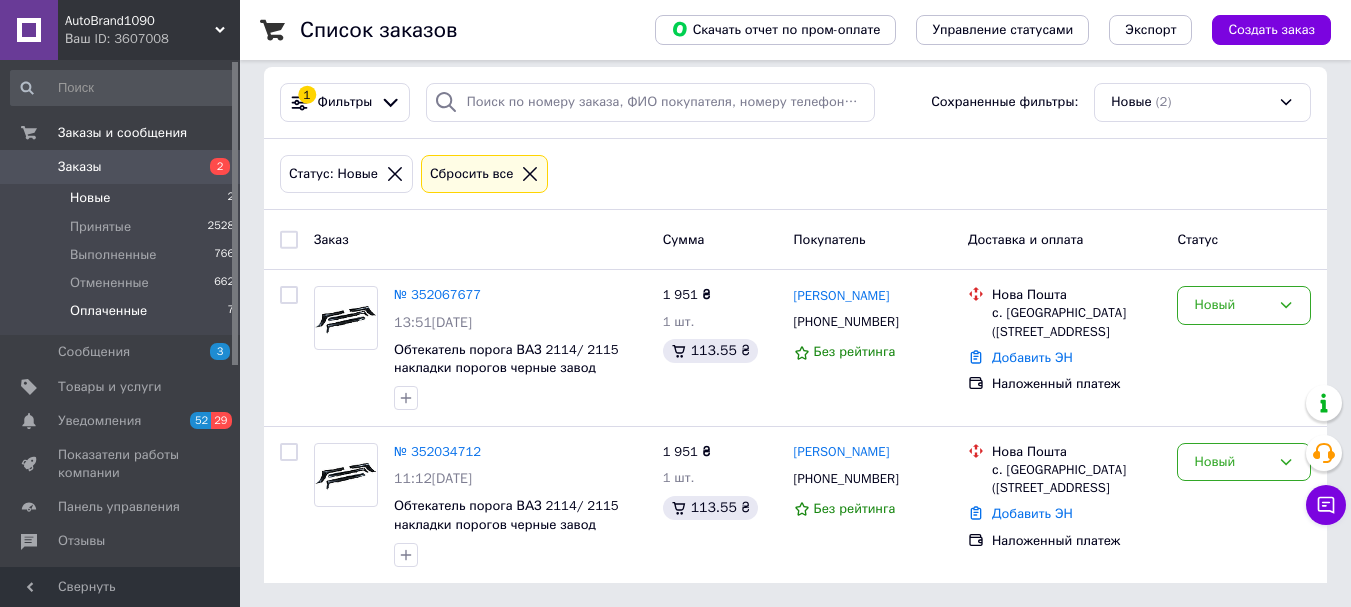 click on "Оплаченные" at bounding box center [108, 311] 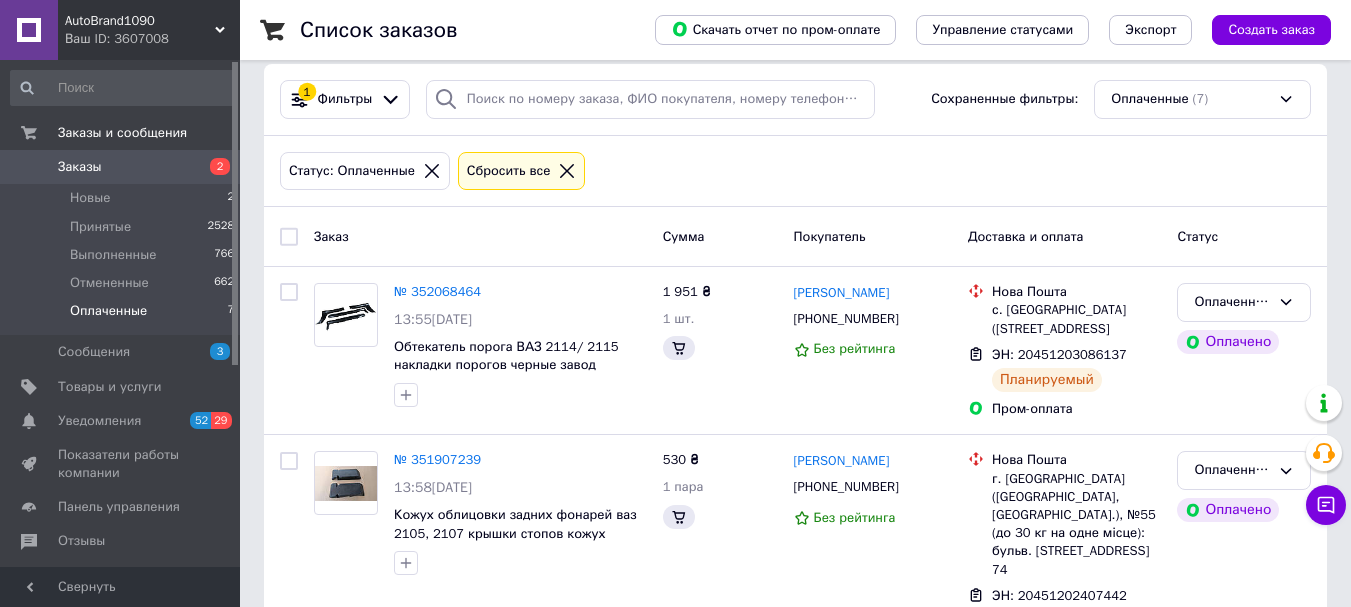 scroll, scrollTop: 0, scrollLeft: 0, axis: both 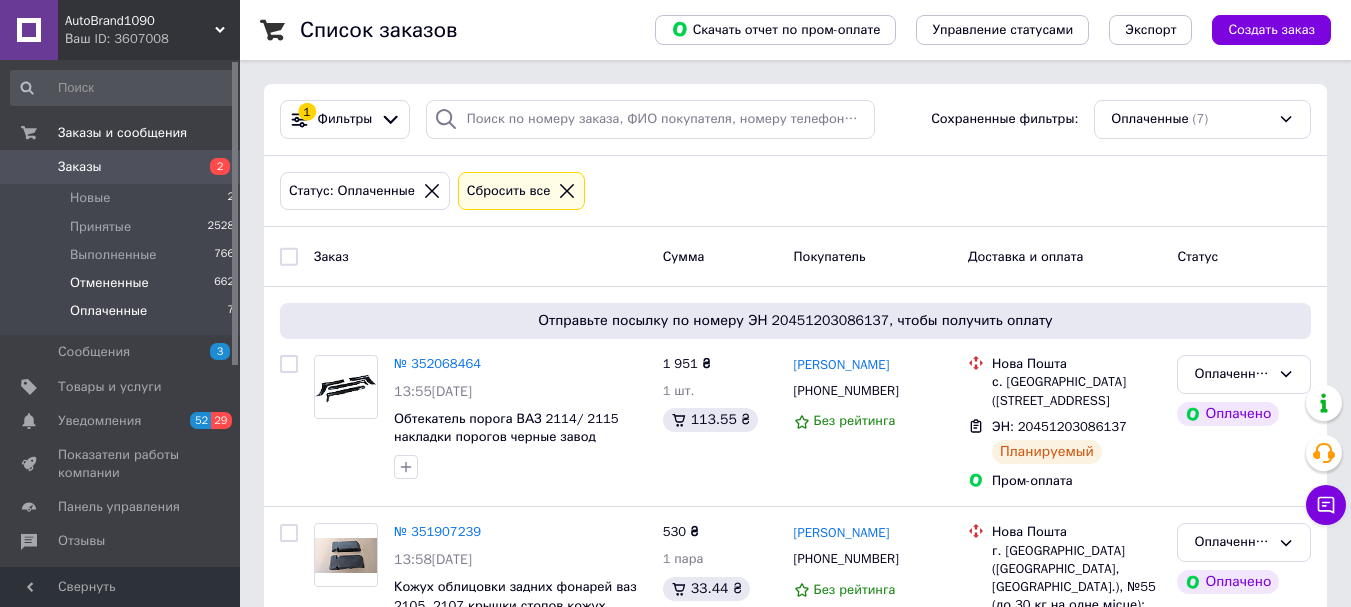 click on "Отмененные" at bounding box center (109, 283) 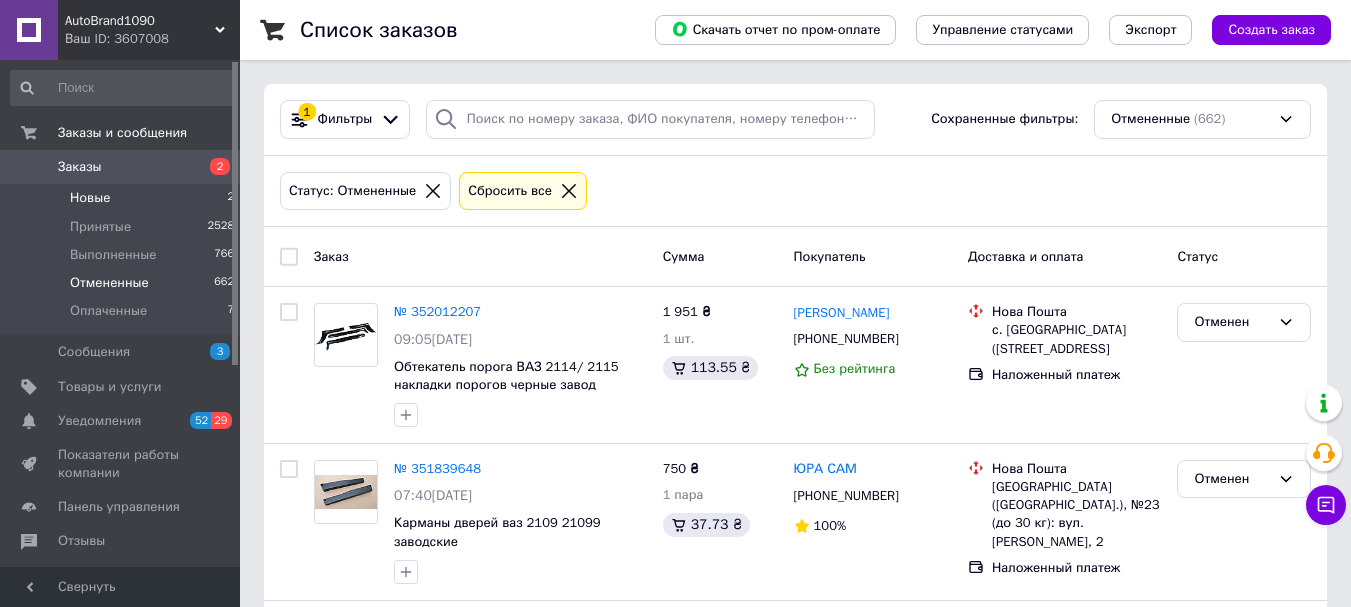 click on "Новые" at bounding box center [90, 198] 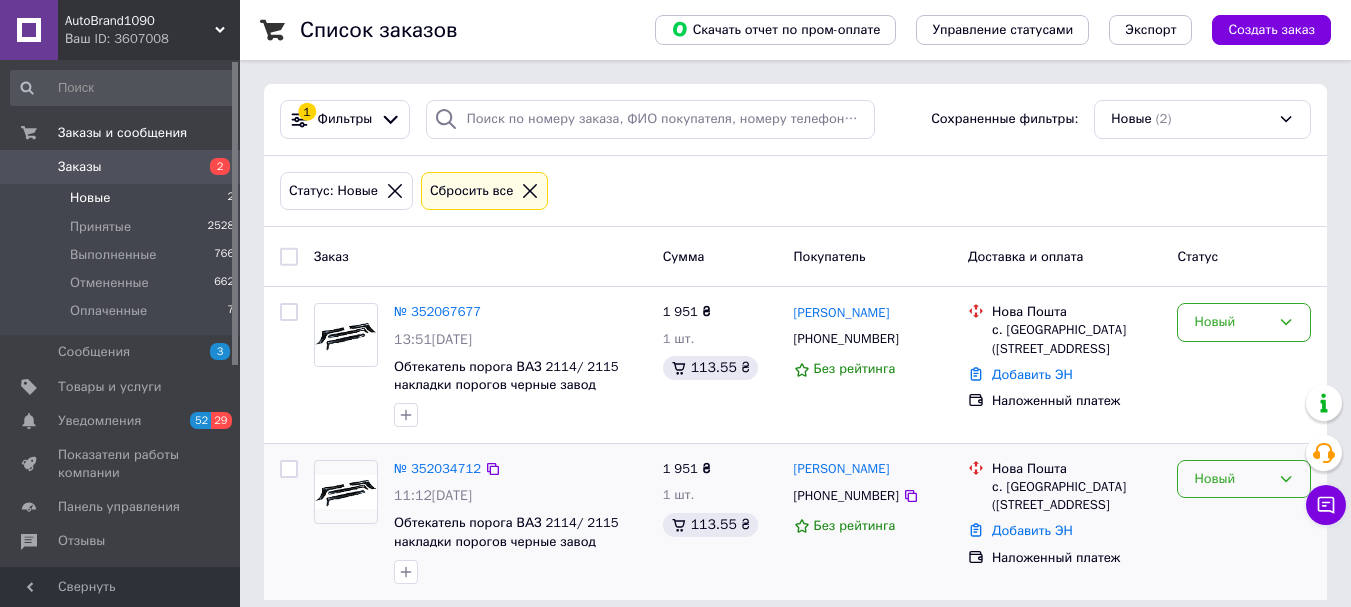 click on "Новый" at bounding box center (1244, 479) 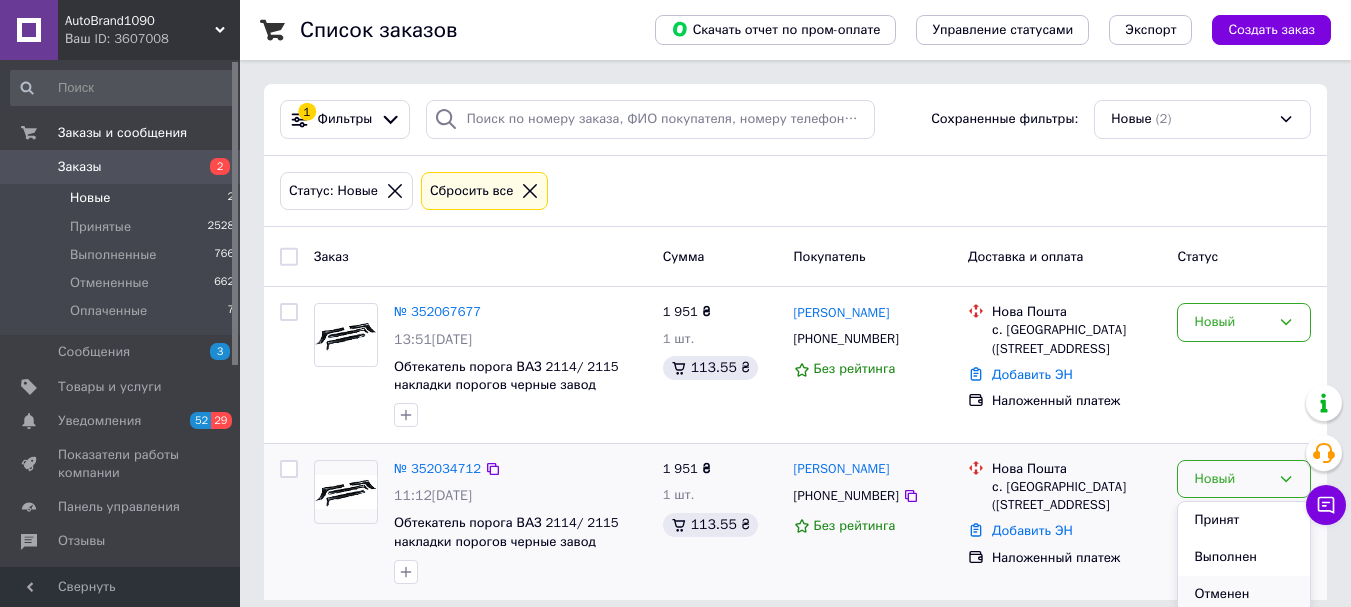 click on "Отменен" at bounding box center [1244, 594] 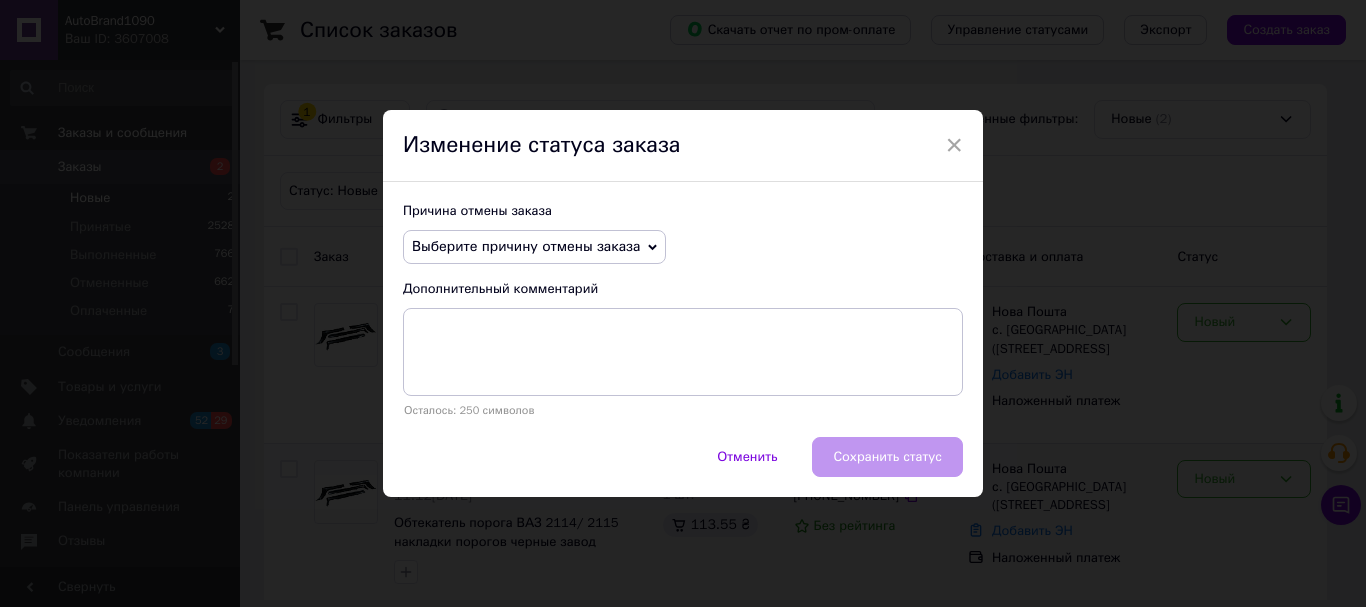 click on "Выберите причину отмены заказа" at bounding box center [534, 247] 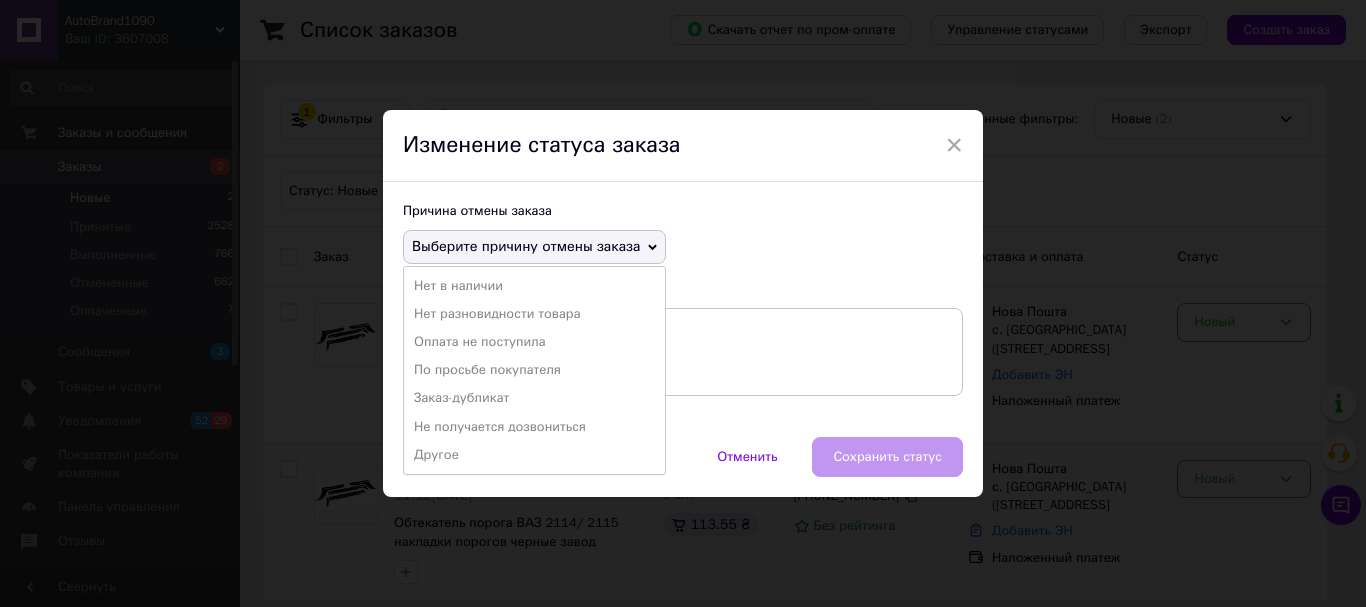 click on "Заказ-дубликат" at bounding box center [534, 398] 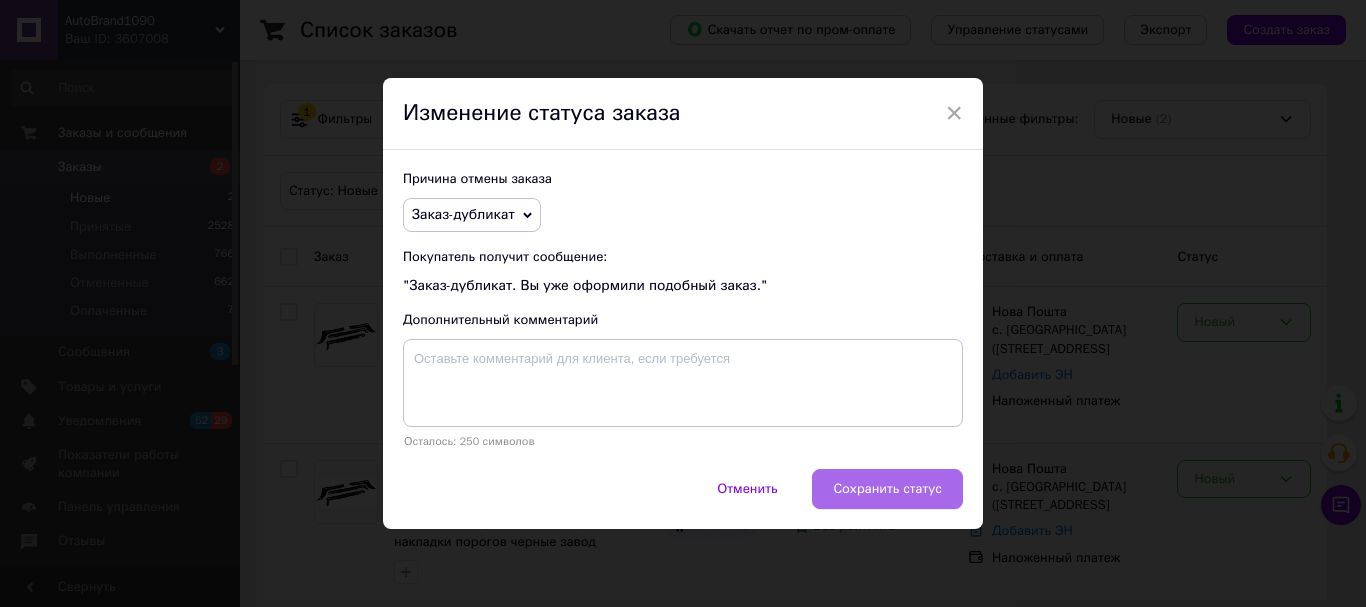 click on "Сохранить статус" at bounding box center [887, 489] 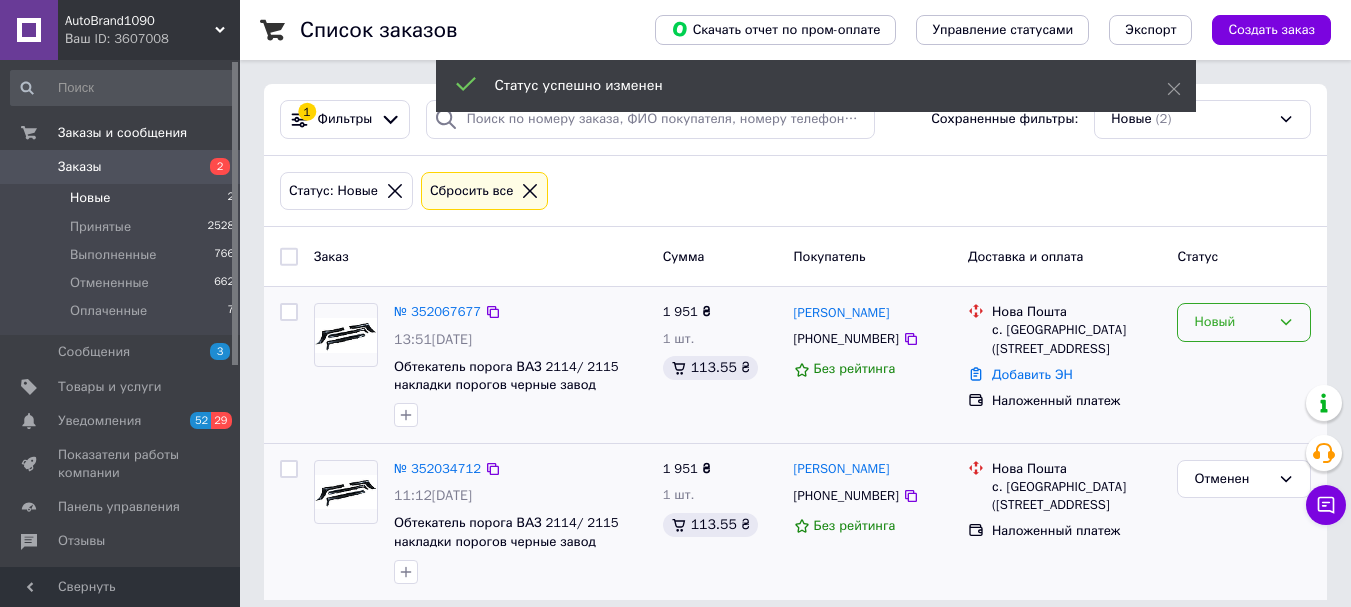 click on "Новый" at bounding box center [1244, 322] 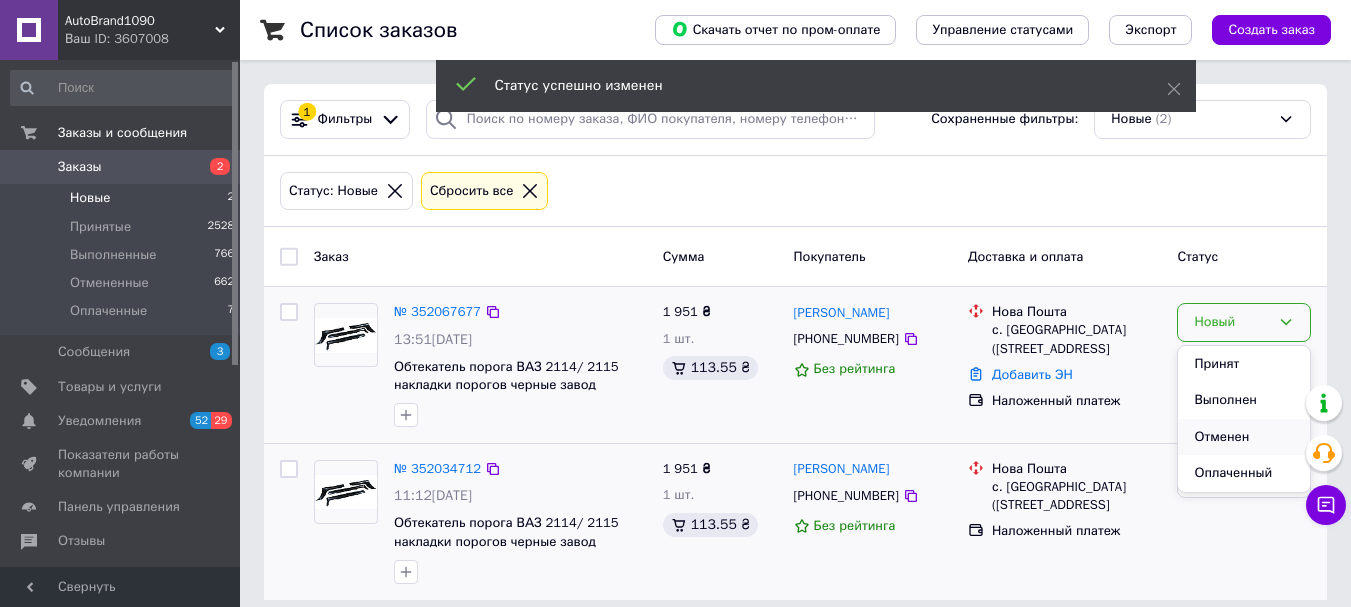 click on "Отменен" at bounding box center [1244, 437] 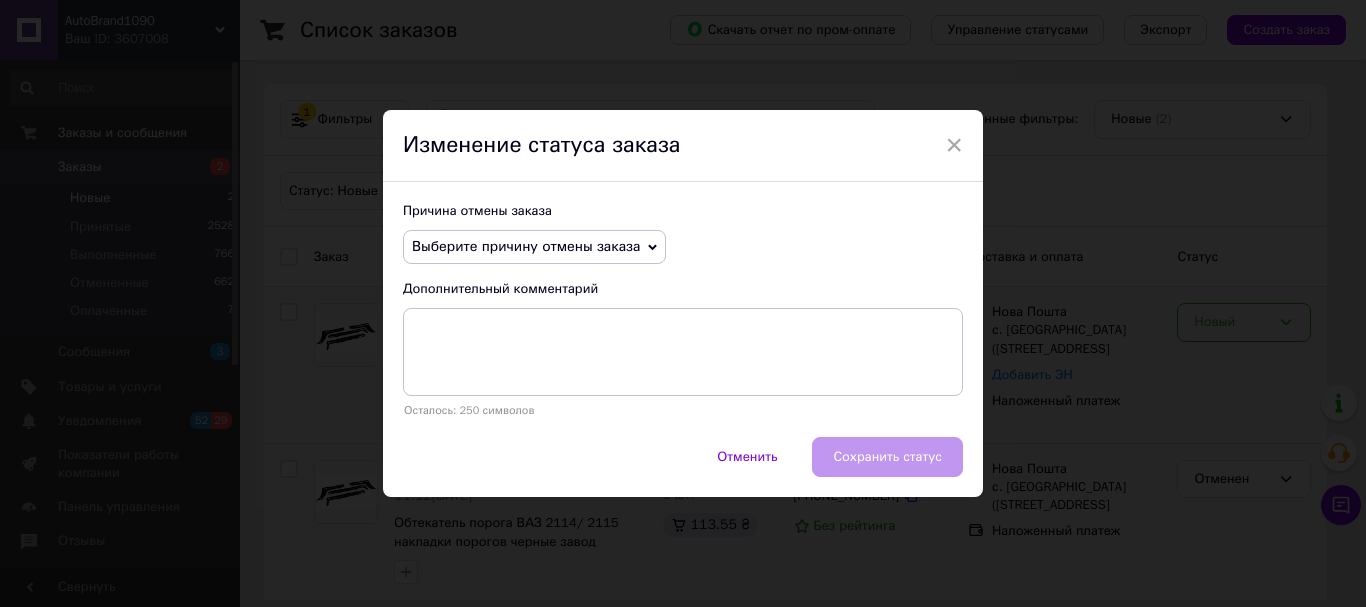 click on "Выберите причину отмены заказа" at bounding box center (534, 247) 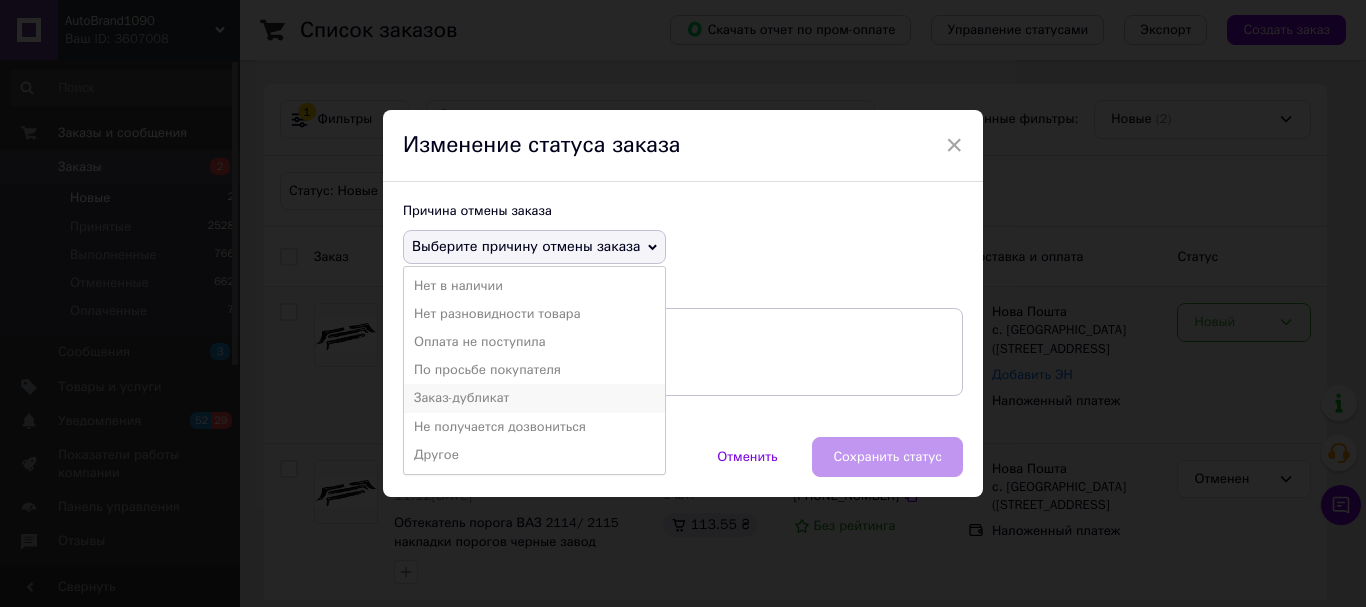 click on "Заказ-дубликат" at bounding box center (534, 398) 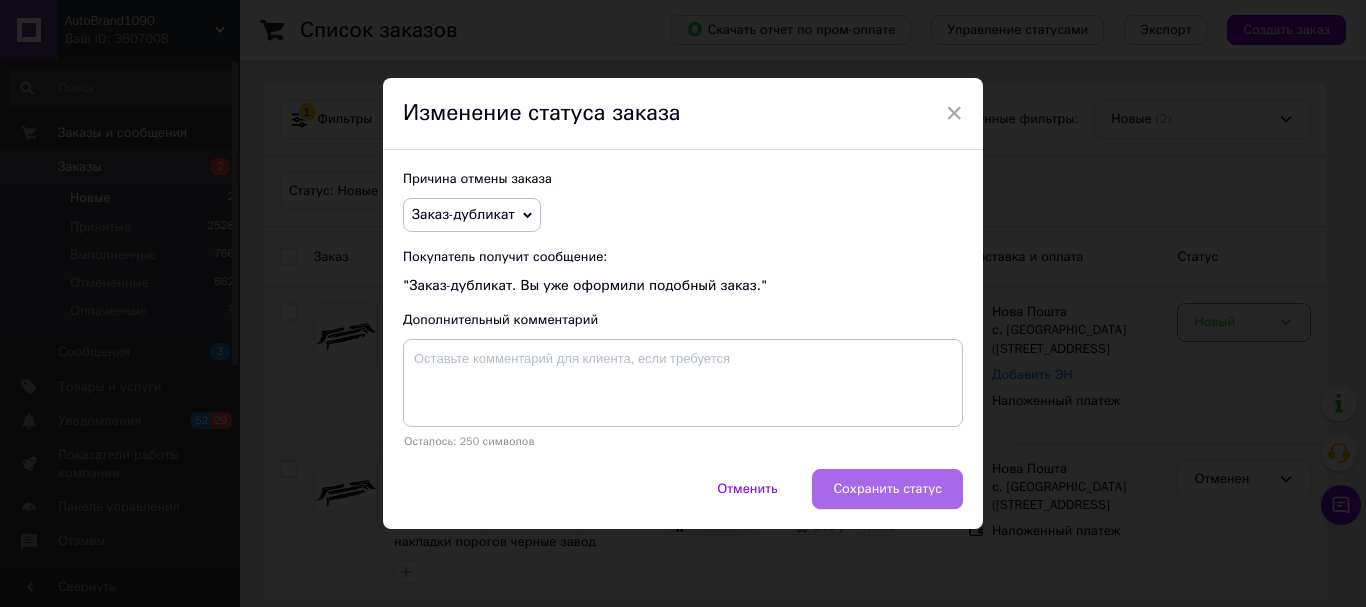 click on "Сохранить статус" at bounding box center (887, 489) 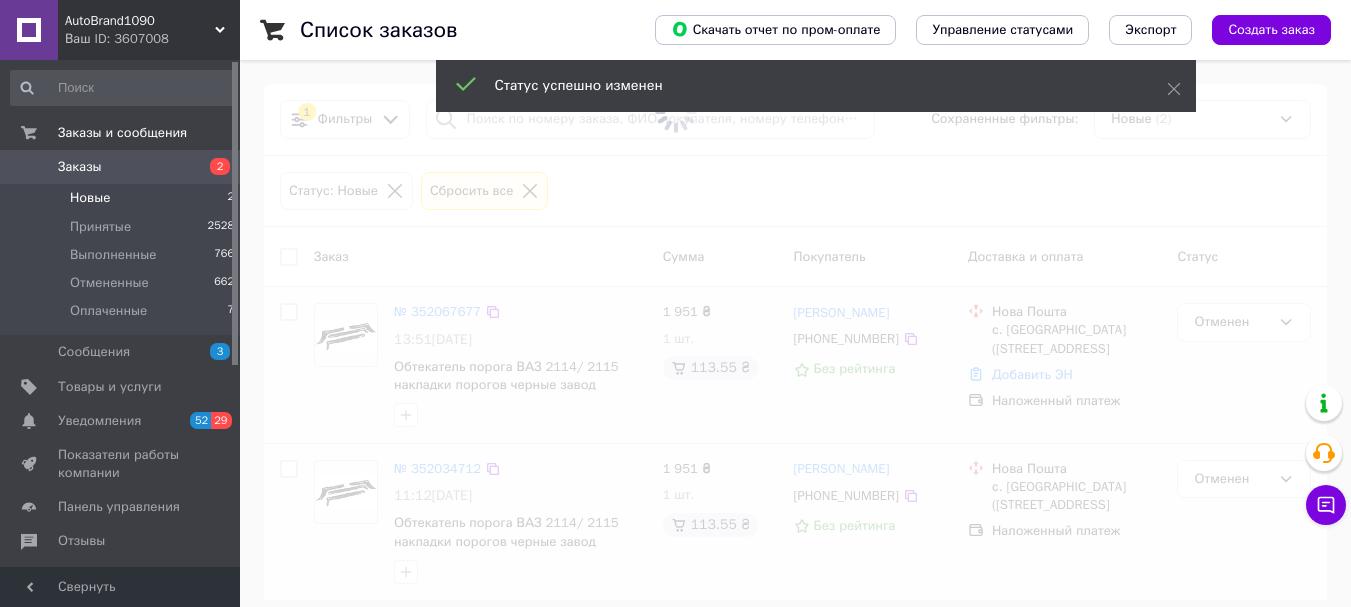 click on "Новые" at bounding box center [90, 198] 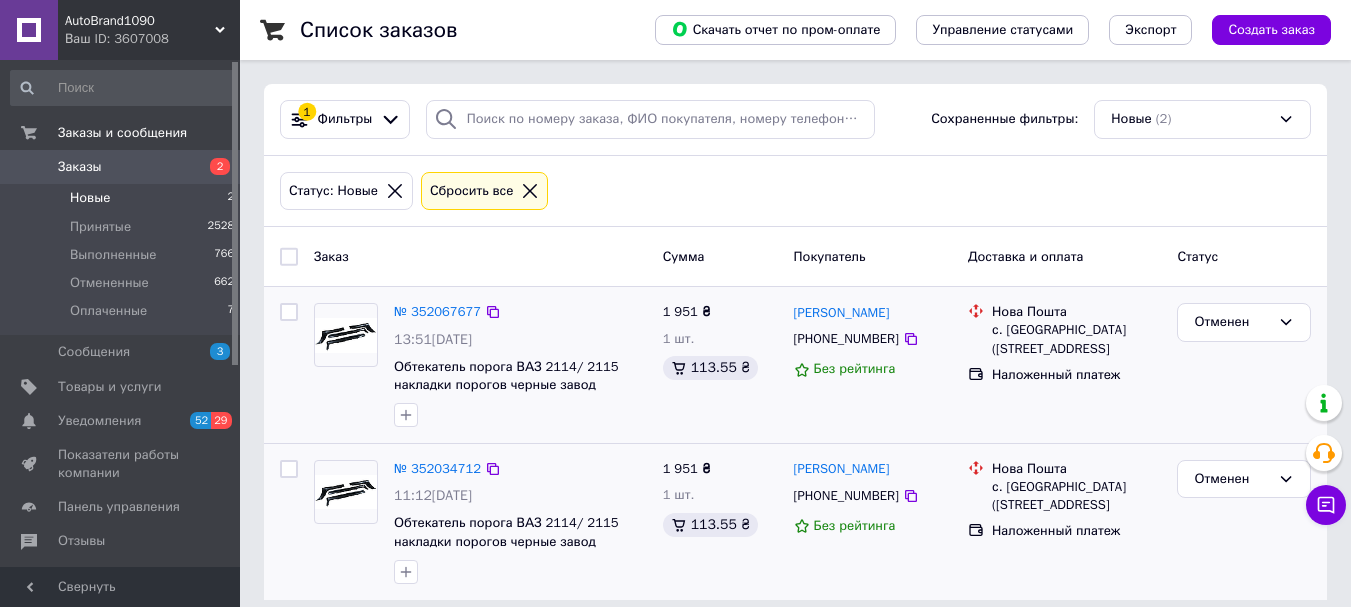 click 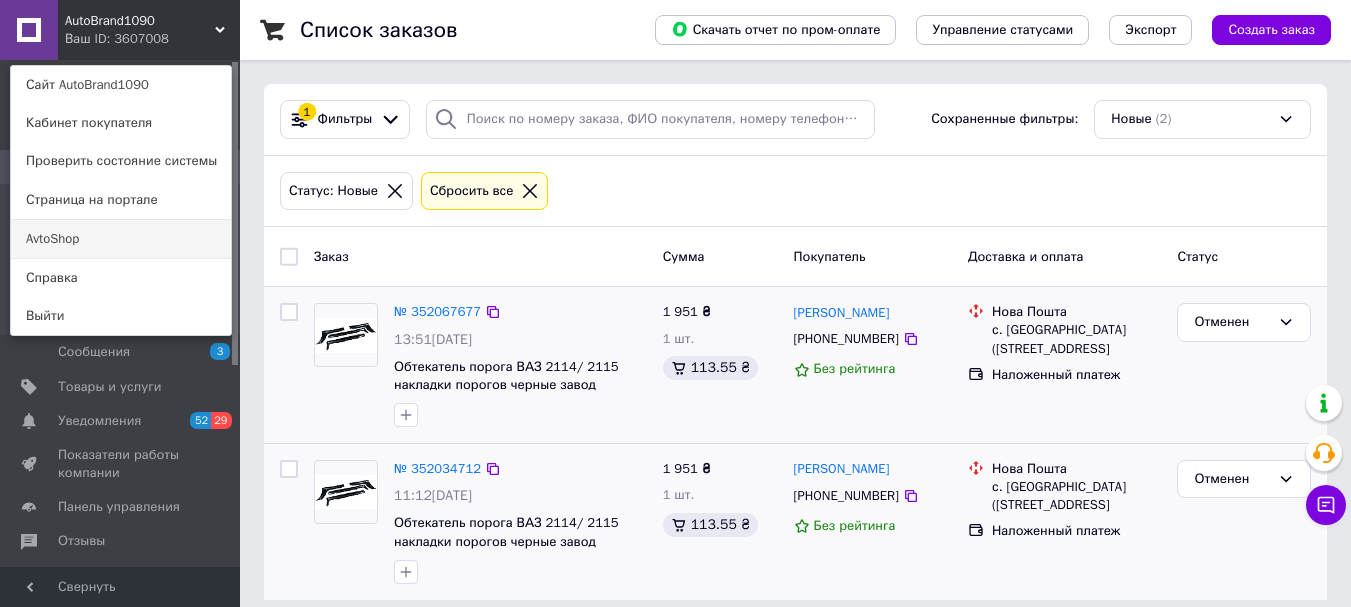 click on "AvtoShop" at bounding box center (121, 239) 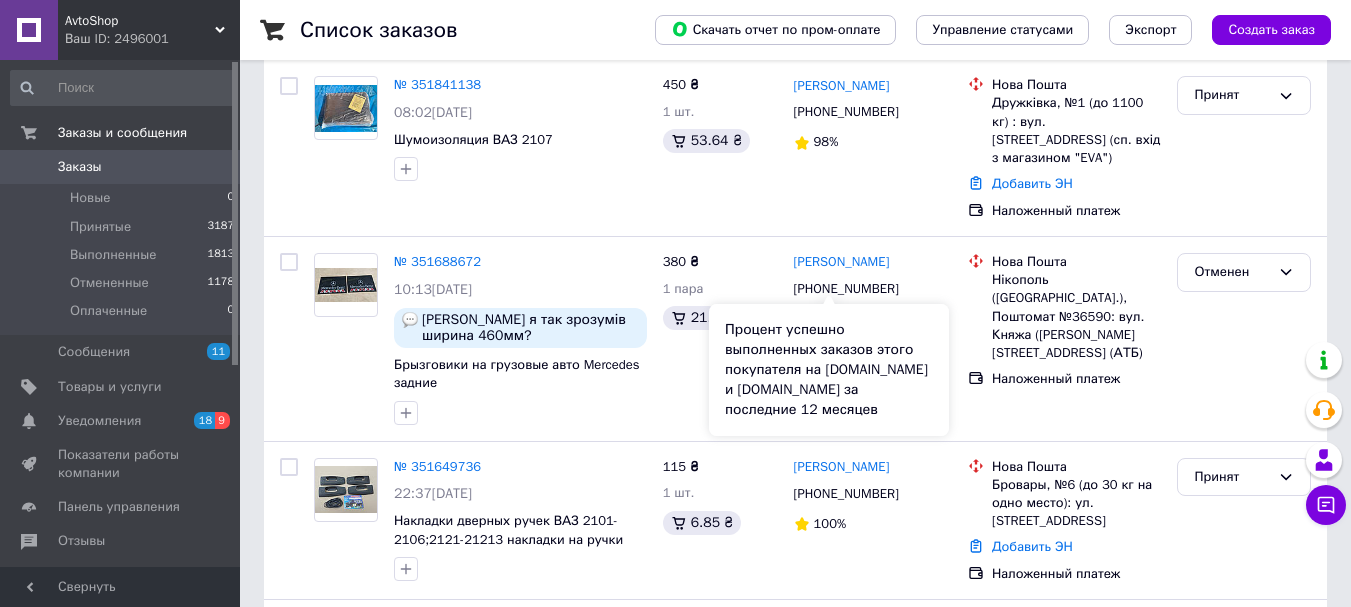 scroll, scrollTop: 333, scrollLeft: 0, axis: vertical 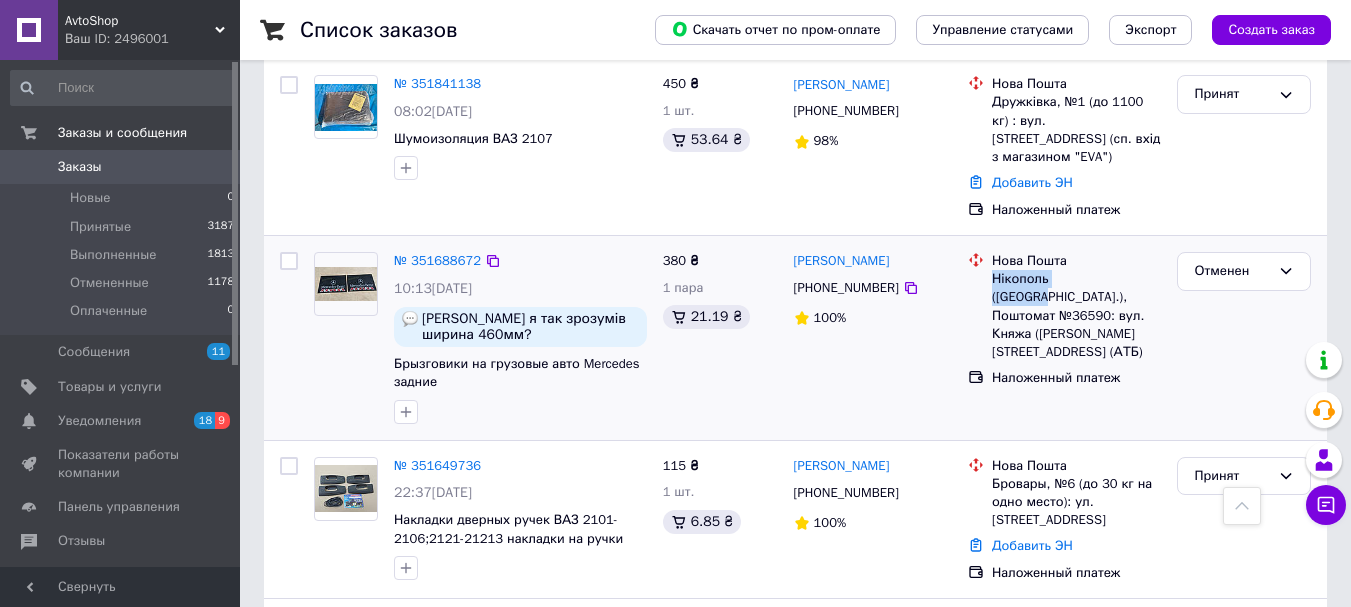 drag, startPoint x: 989, startPoint y: 246, endPoint x: 1046, endPoint y: 263, distance: 59.48109 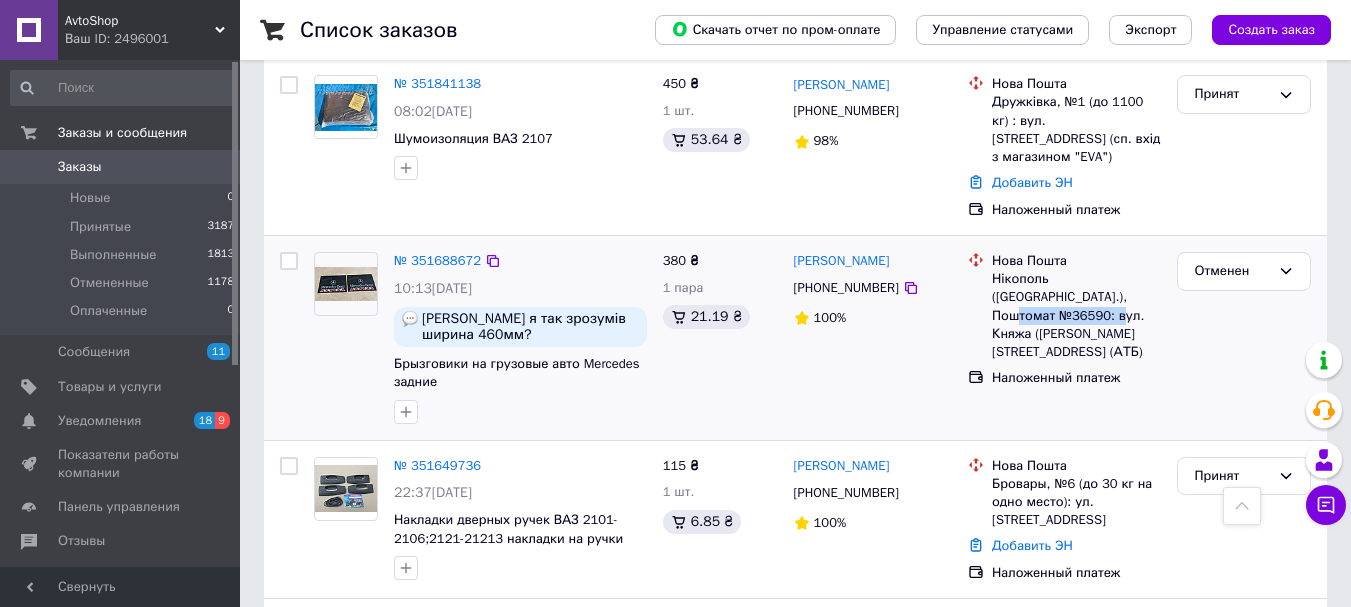 drag, startPoint x: 991, startPoint y: 280, endPoint x: 1107, endPoint y: 280, distance: 116 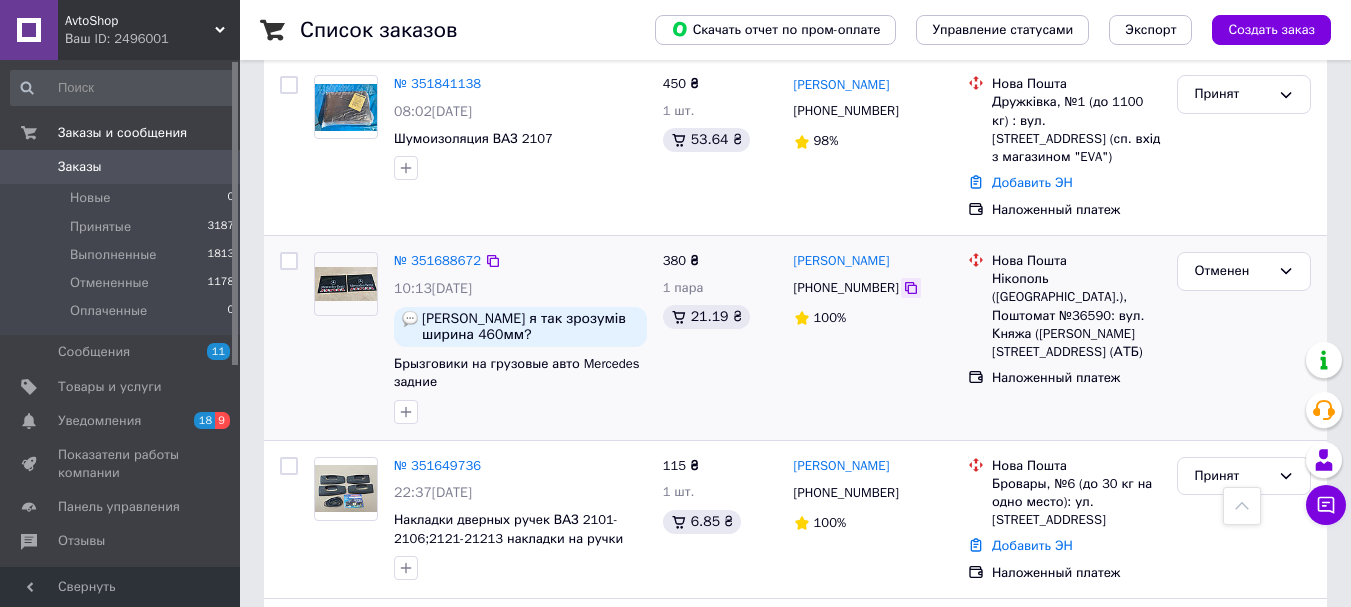click 